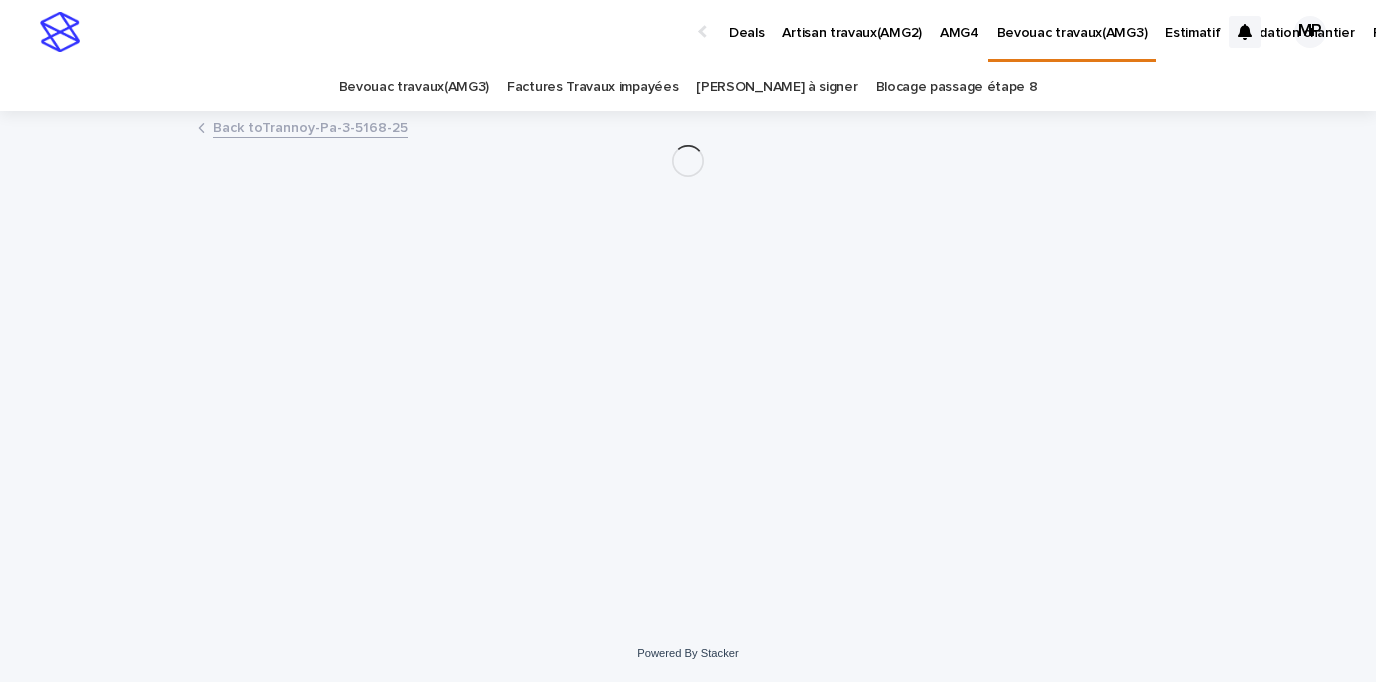 scroll, scrollTop: 0, scrollLeft: 0, axis: both 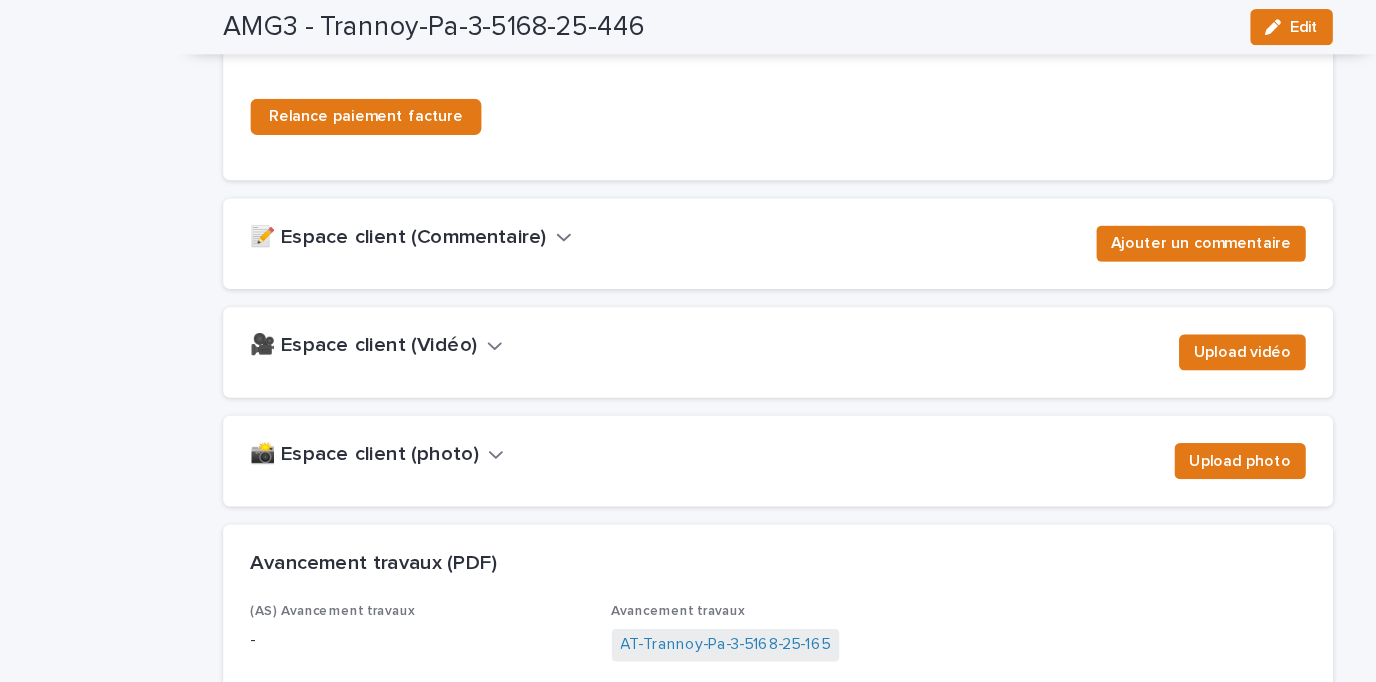 click 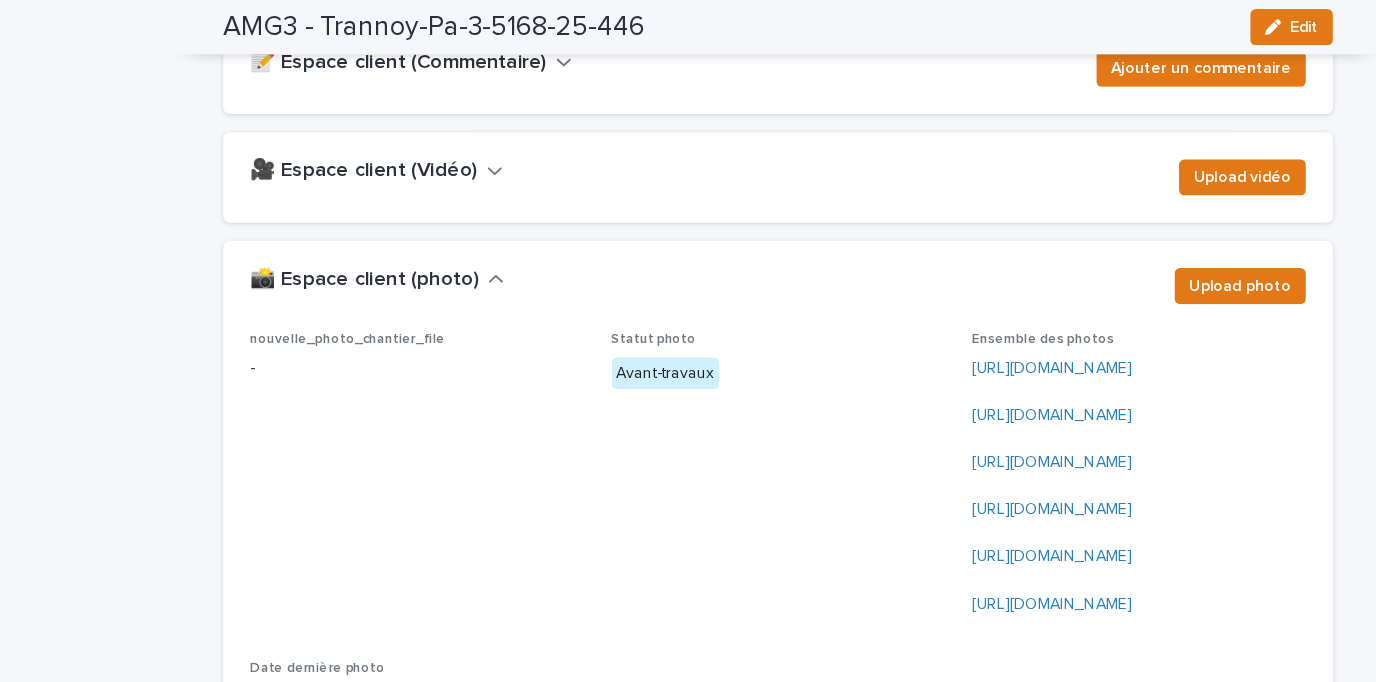scroll, scrollTop: 3120, scrollLeft: 0, axis: vertical 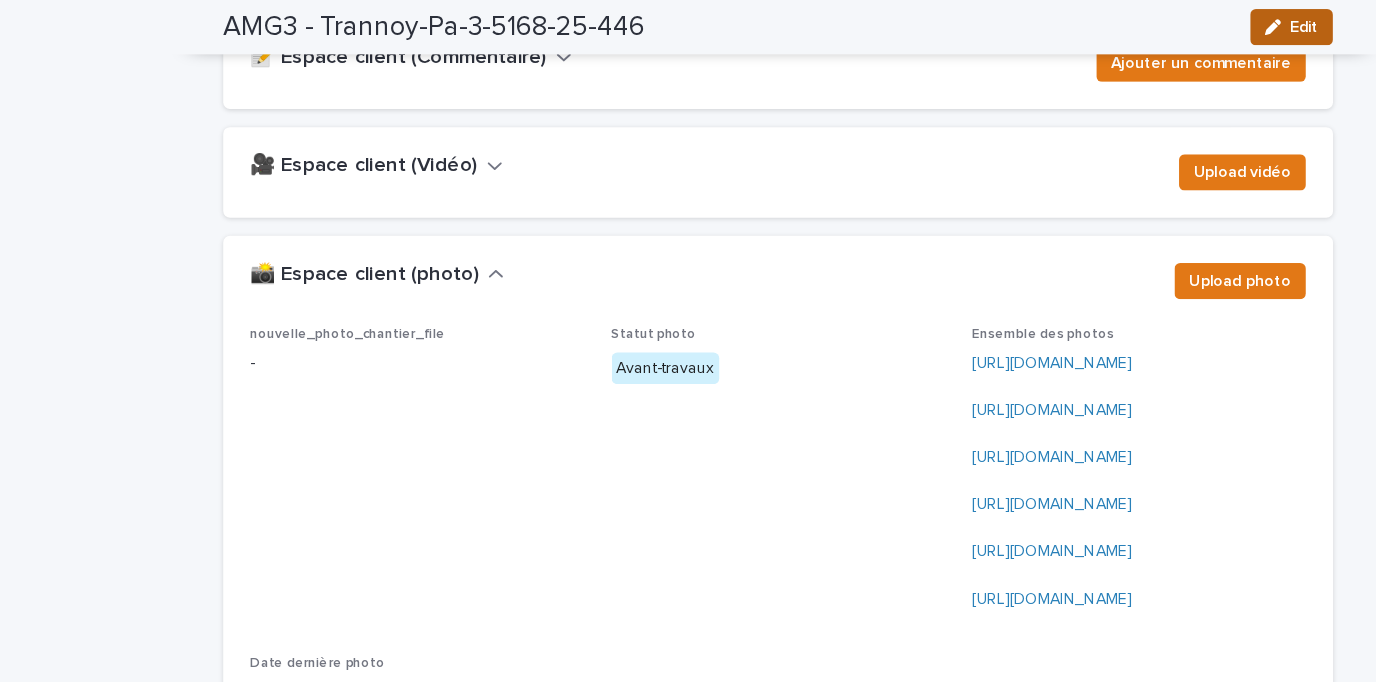 click on "Edit" at bounding box center (1152, 24) 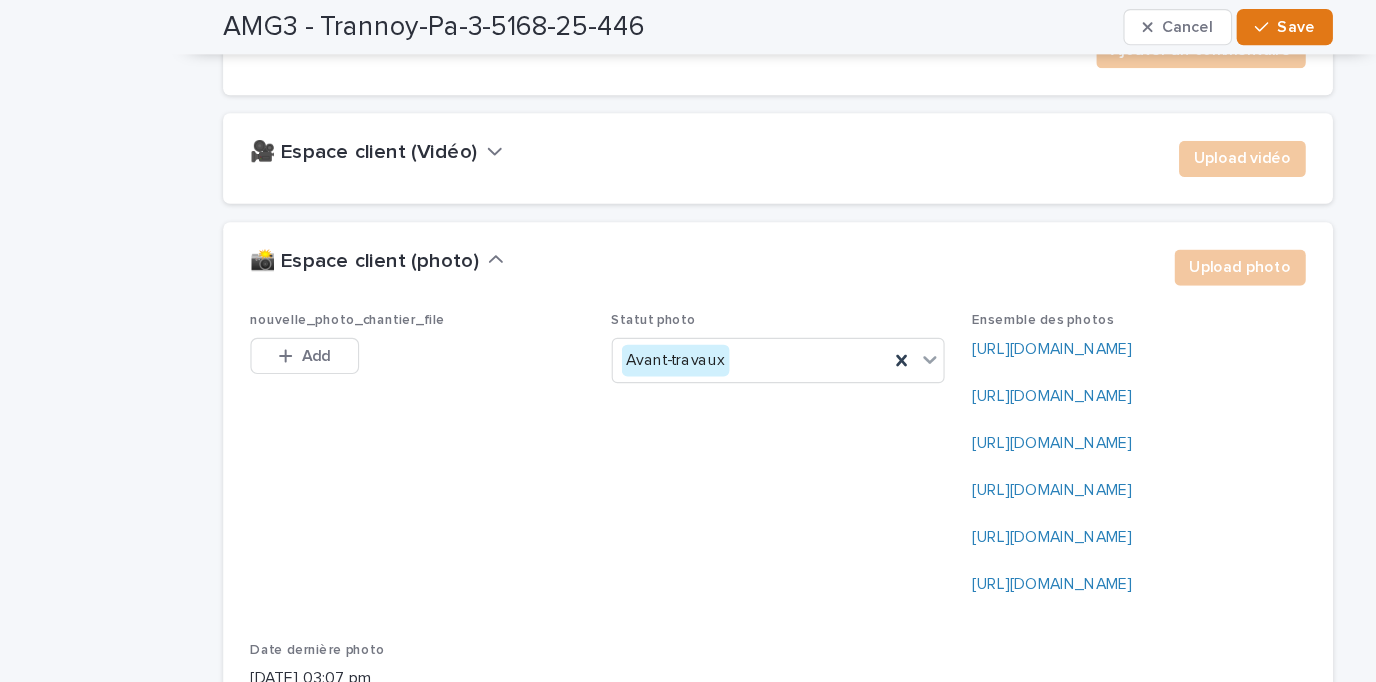 scroll, scrollTop: 3235, scrollLeft: 0, axis: vertical 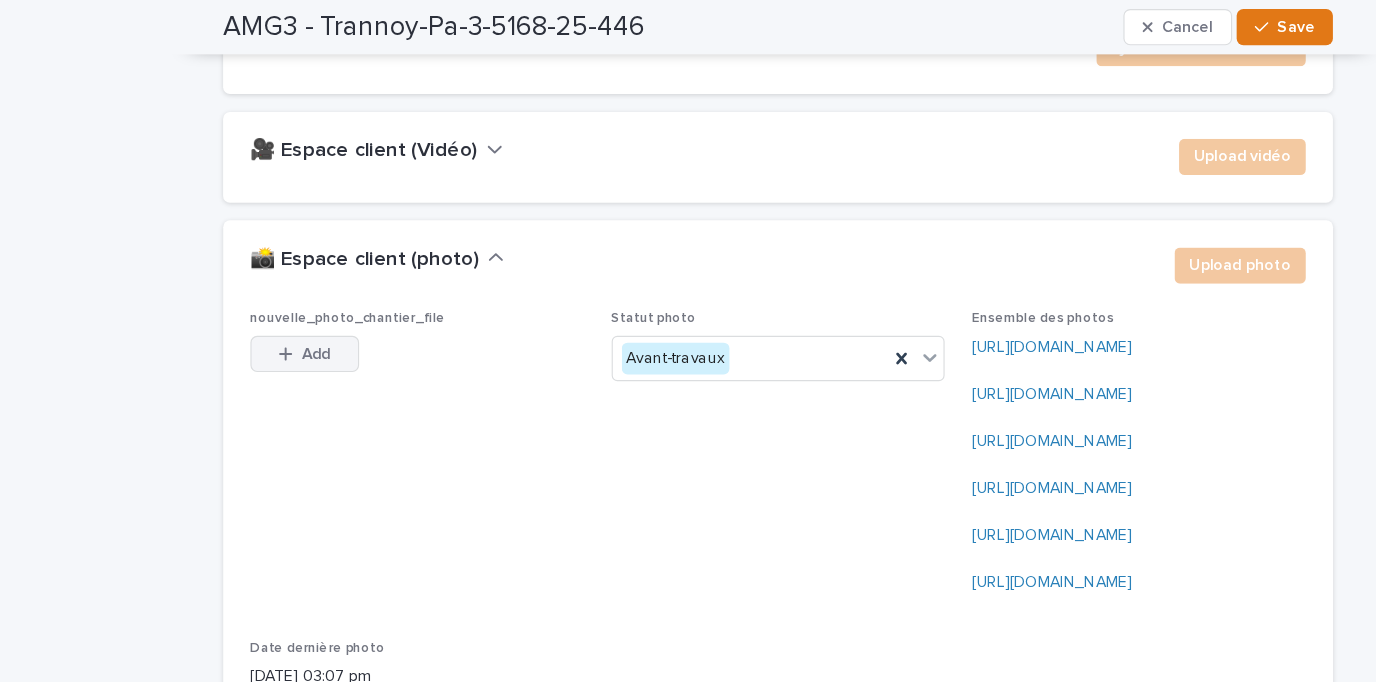 click on "Add" at bounding box center (270, 313) 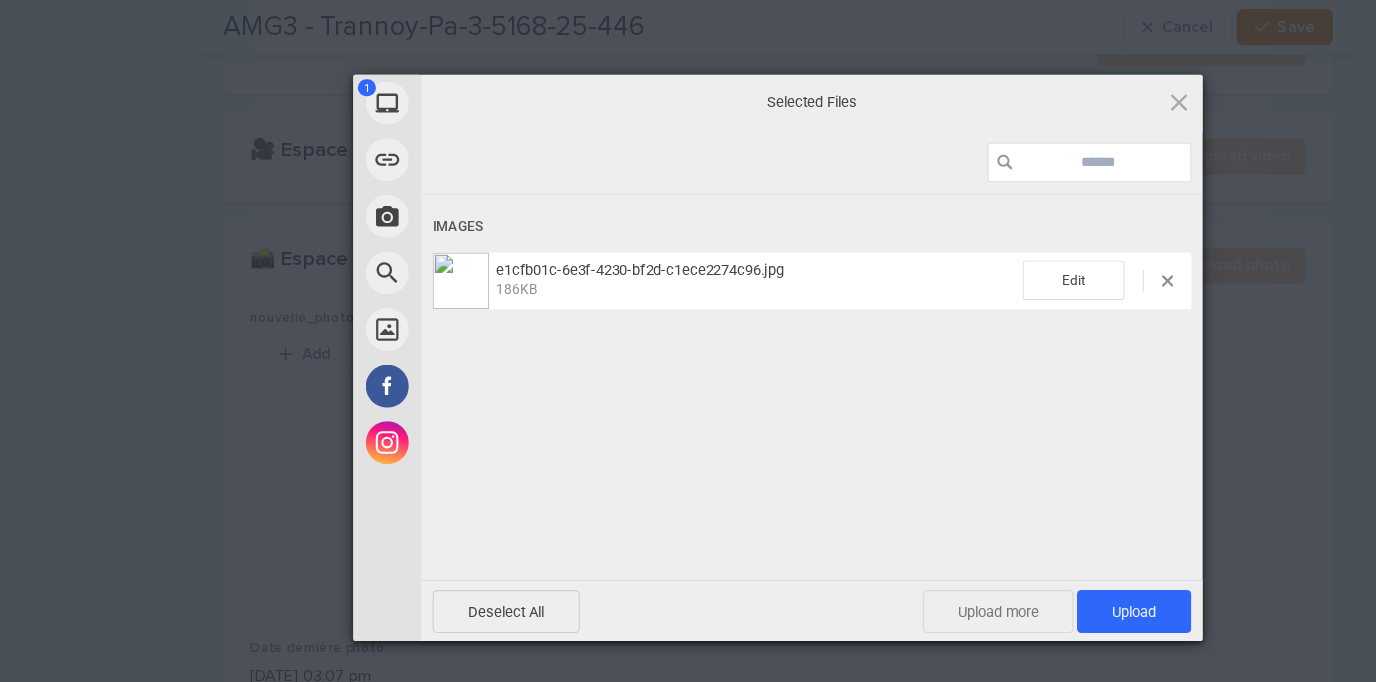 click on "Upload more" at bounding box center [882, 540] 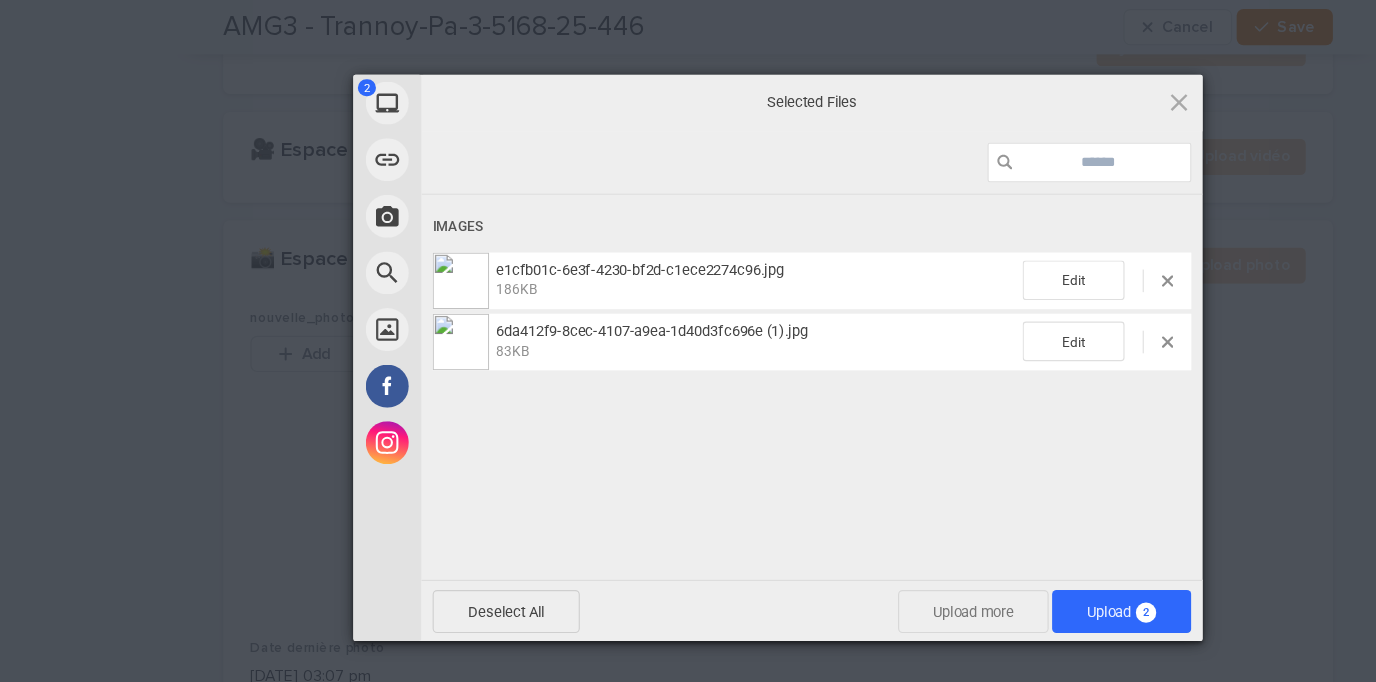 click on "Upload more" at bounding box center [860, 540] 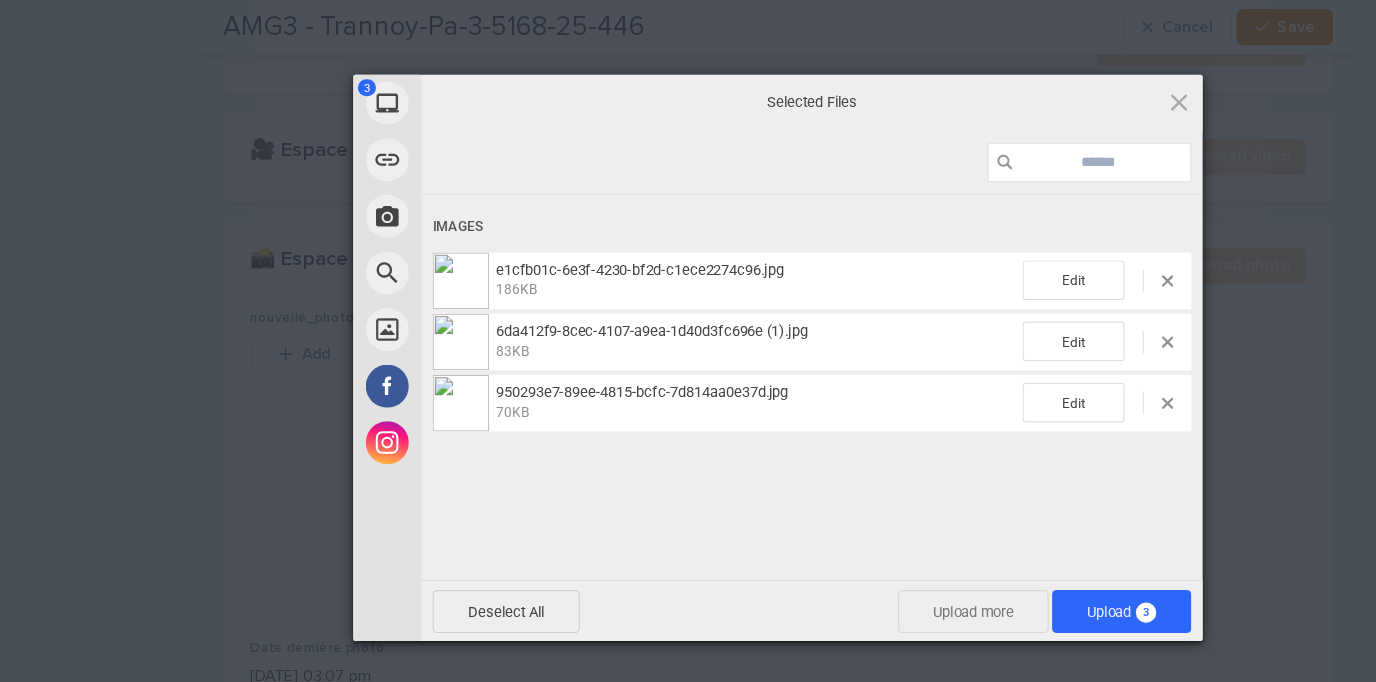 click on "Upload more" at bounding box center [860, 540] 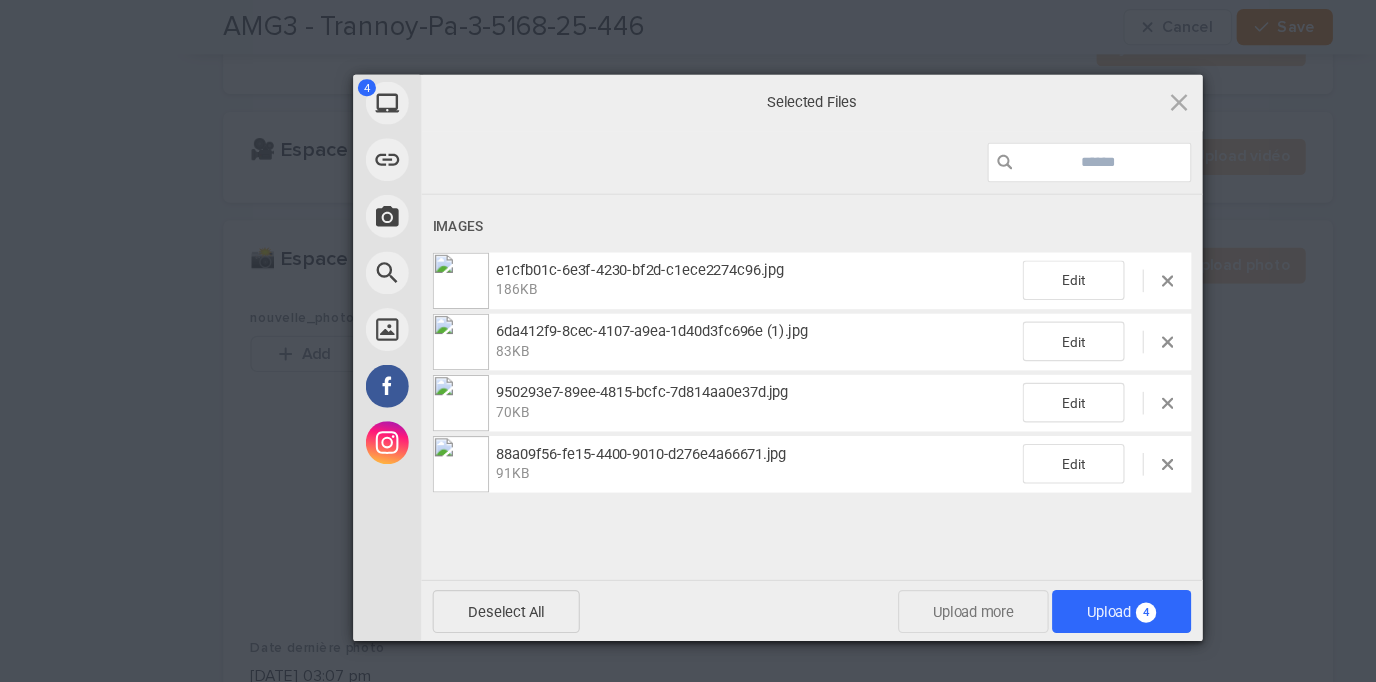 click on "Upload more" at bounding box center (860, 540) 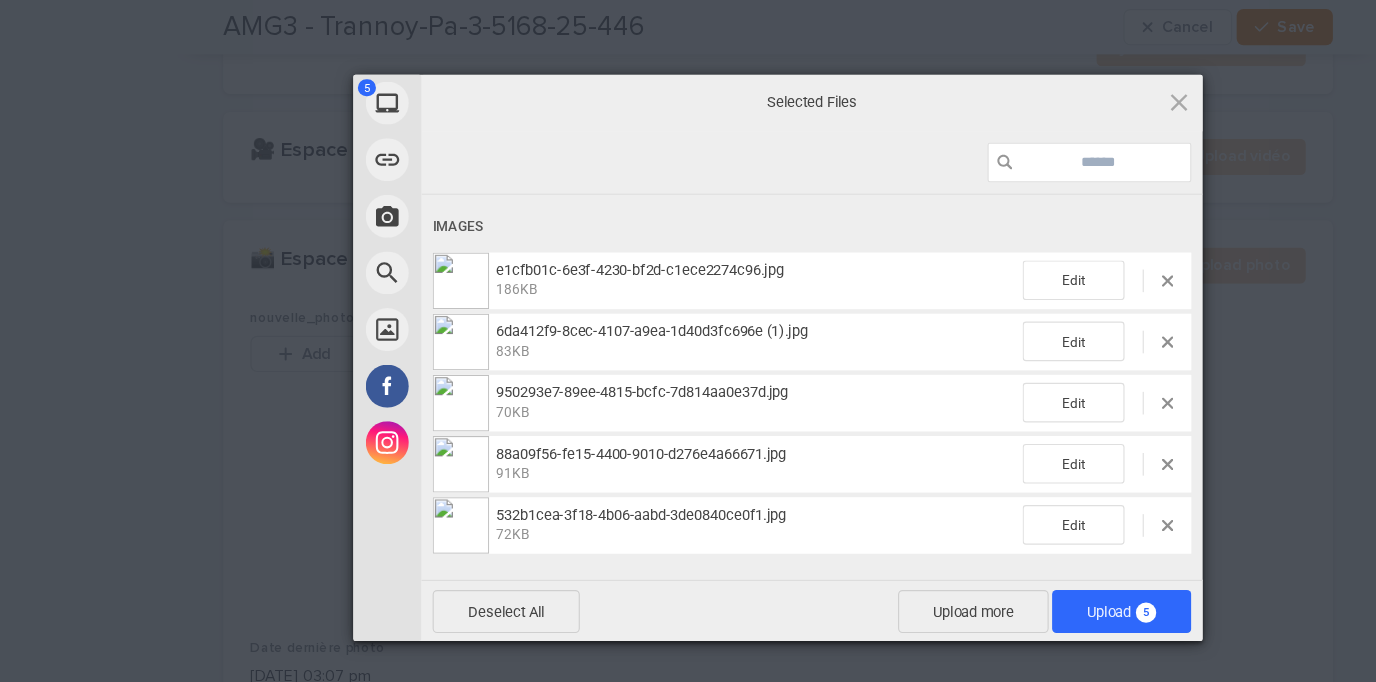 scroll, scrollTop: 0, scrollLeft: 0, axis: both 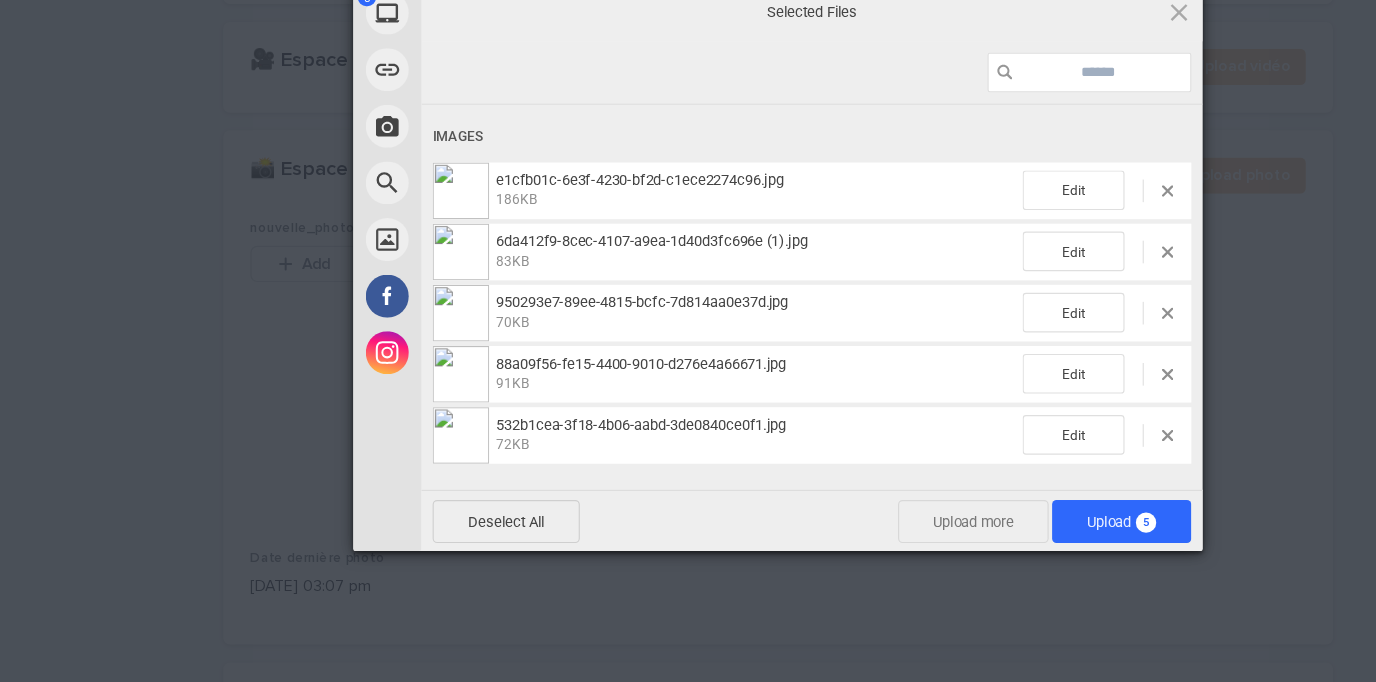 click on "Upload more" at bounding box center (860, 540) 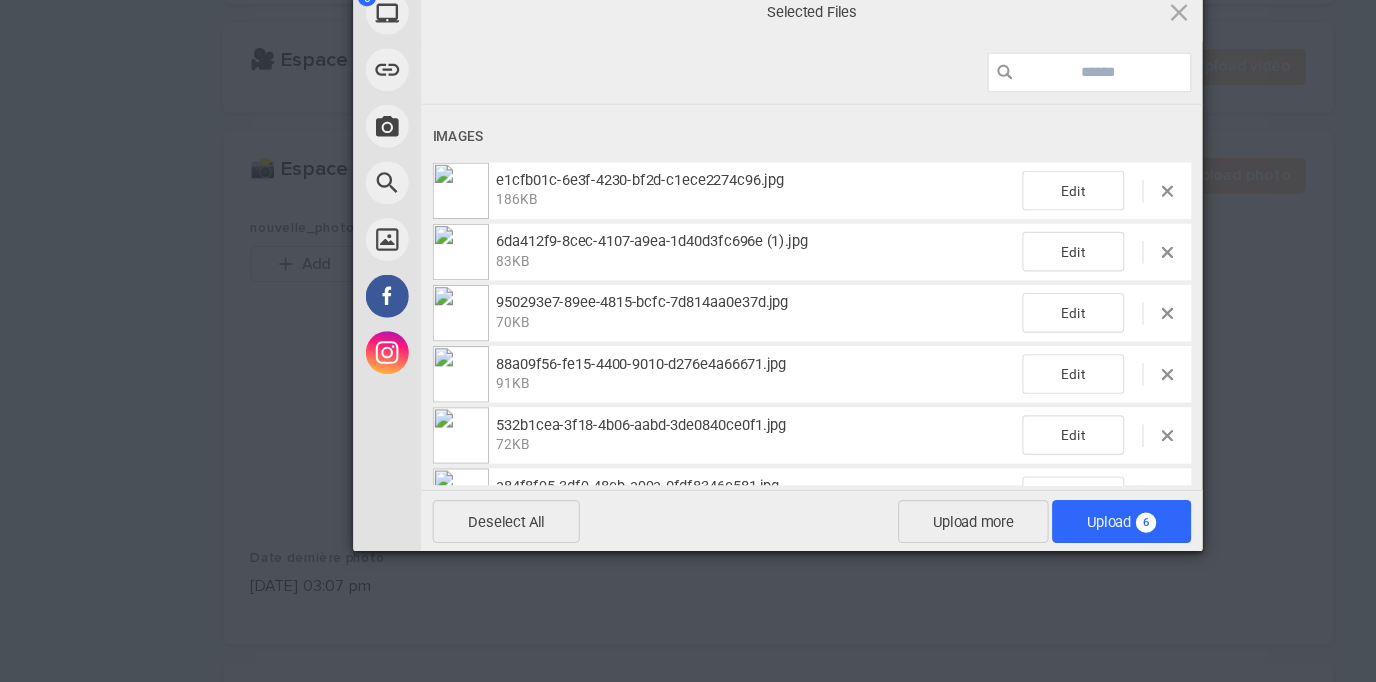 scroll, scrollTop: 49, scrollLeft: 0, axis: vertical 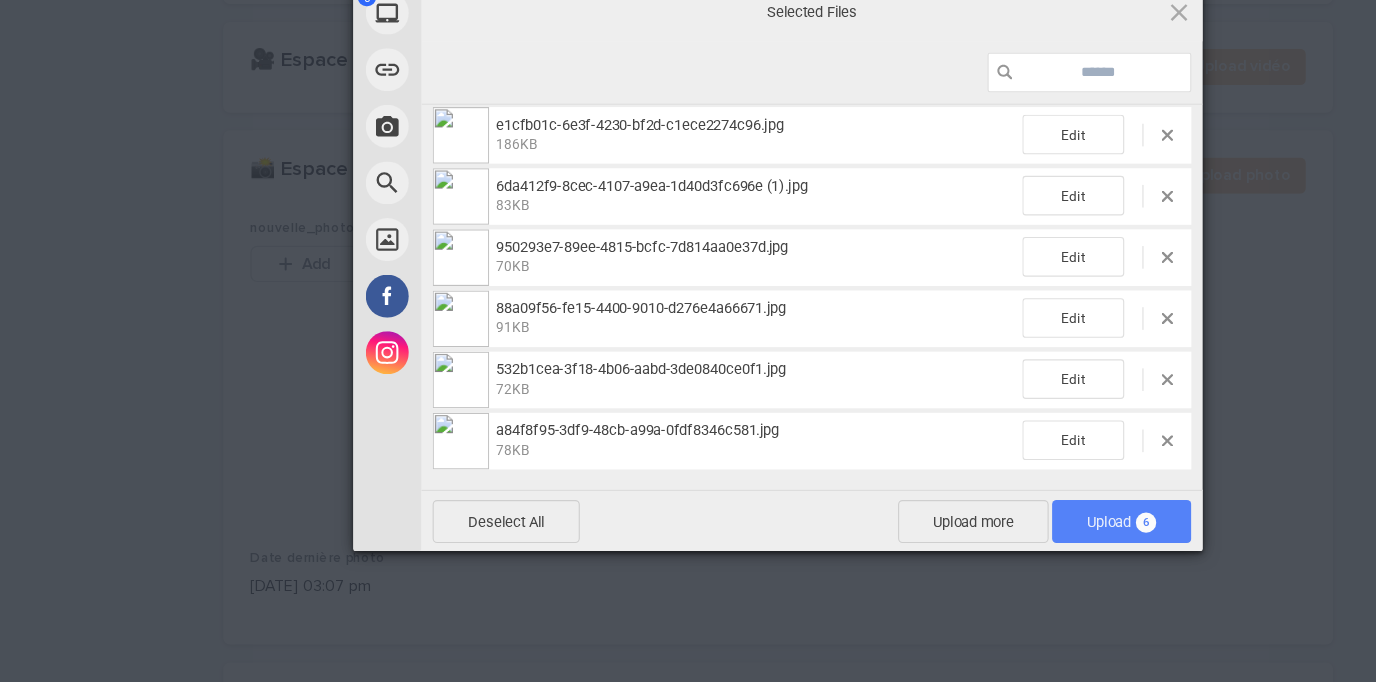 click on "Upload
6" at bounding box center [991, 540] 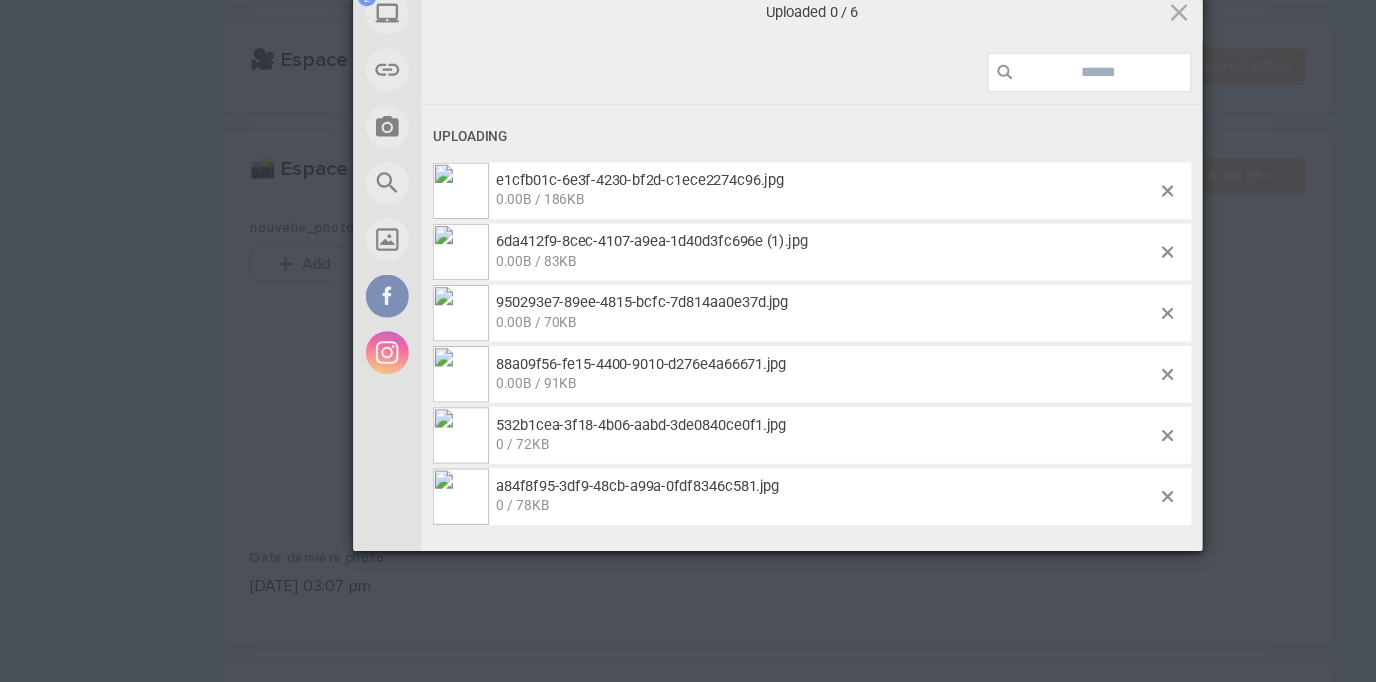 scroll, scrollTop: 0, scrollLeft: 0, axis: both 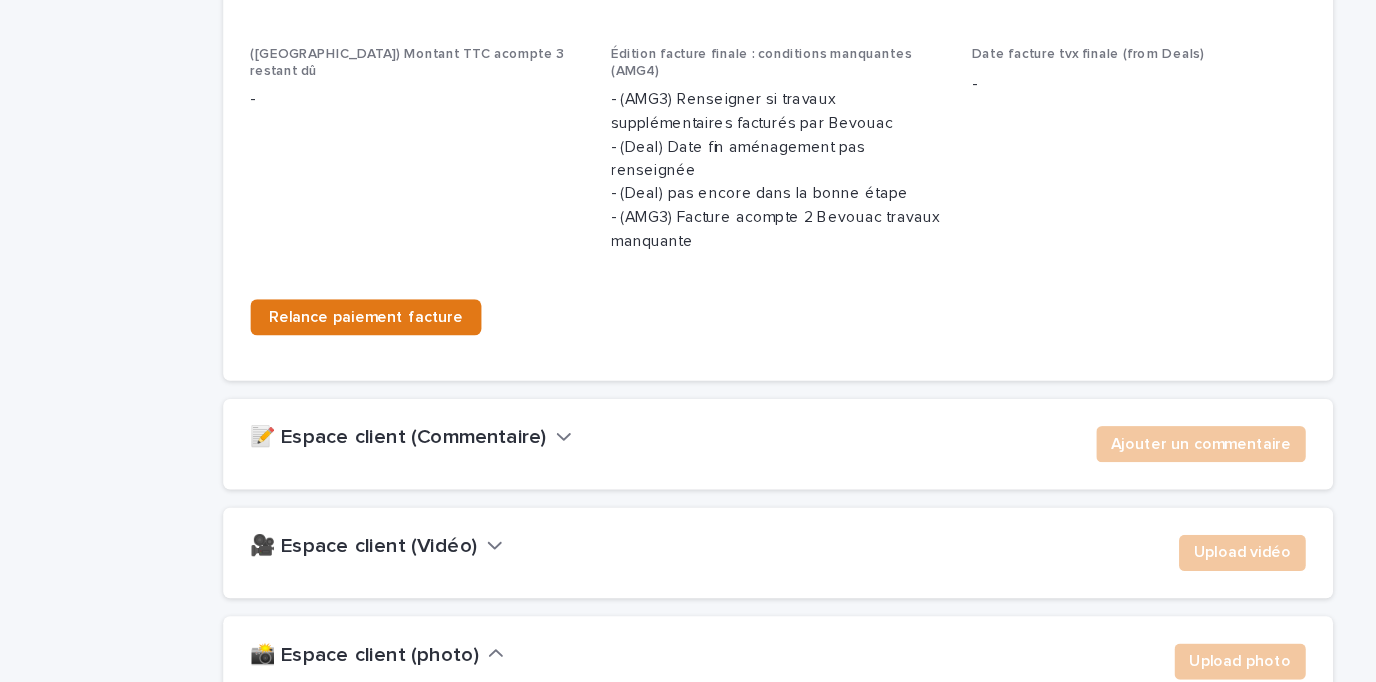 click 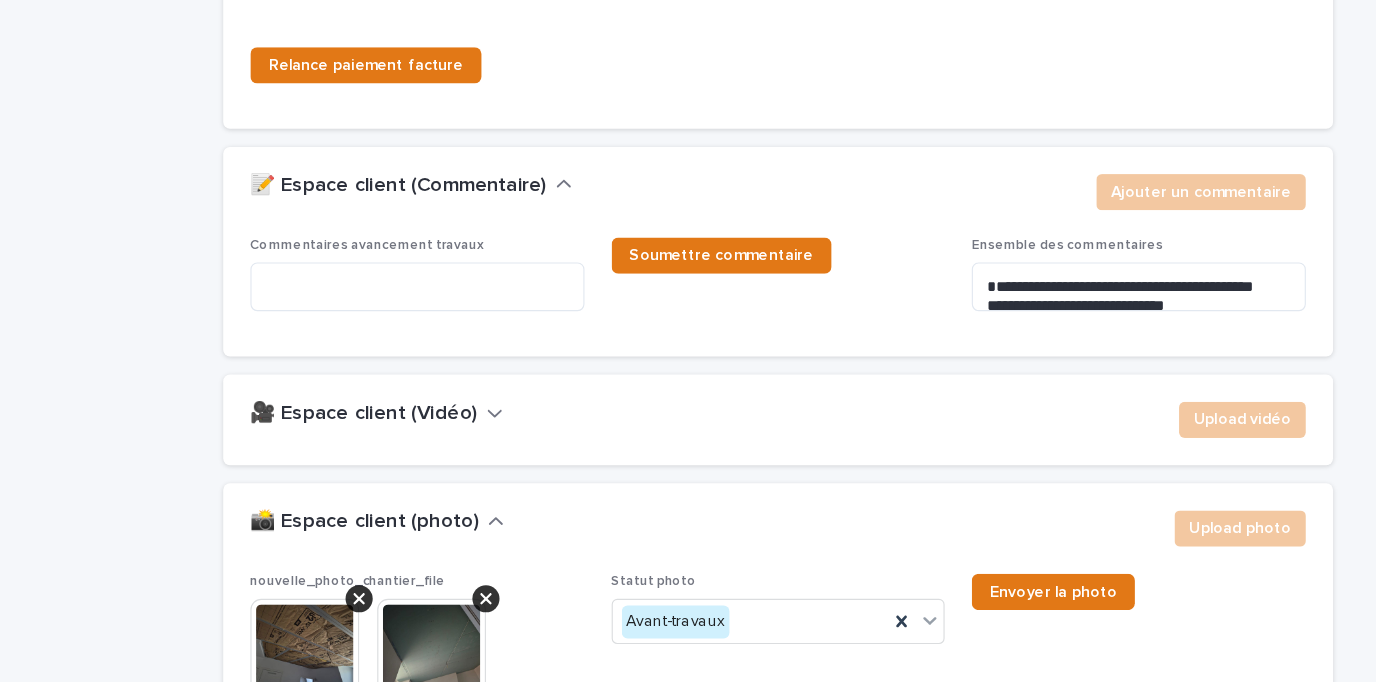 scroll, scrollTop: 3042, scrollLeft: 0, axis: vertical 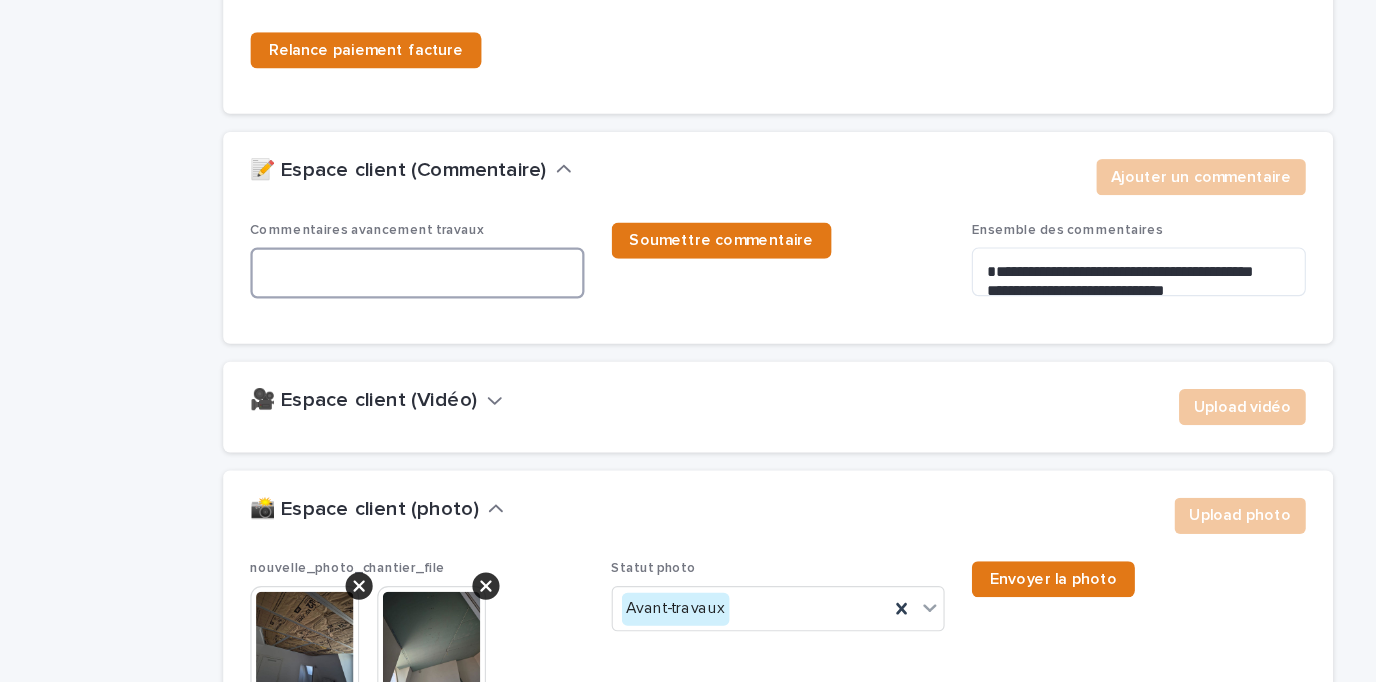 click at bounding box center [369, 320] 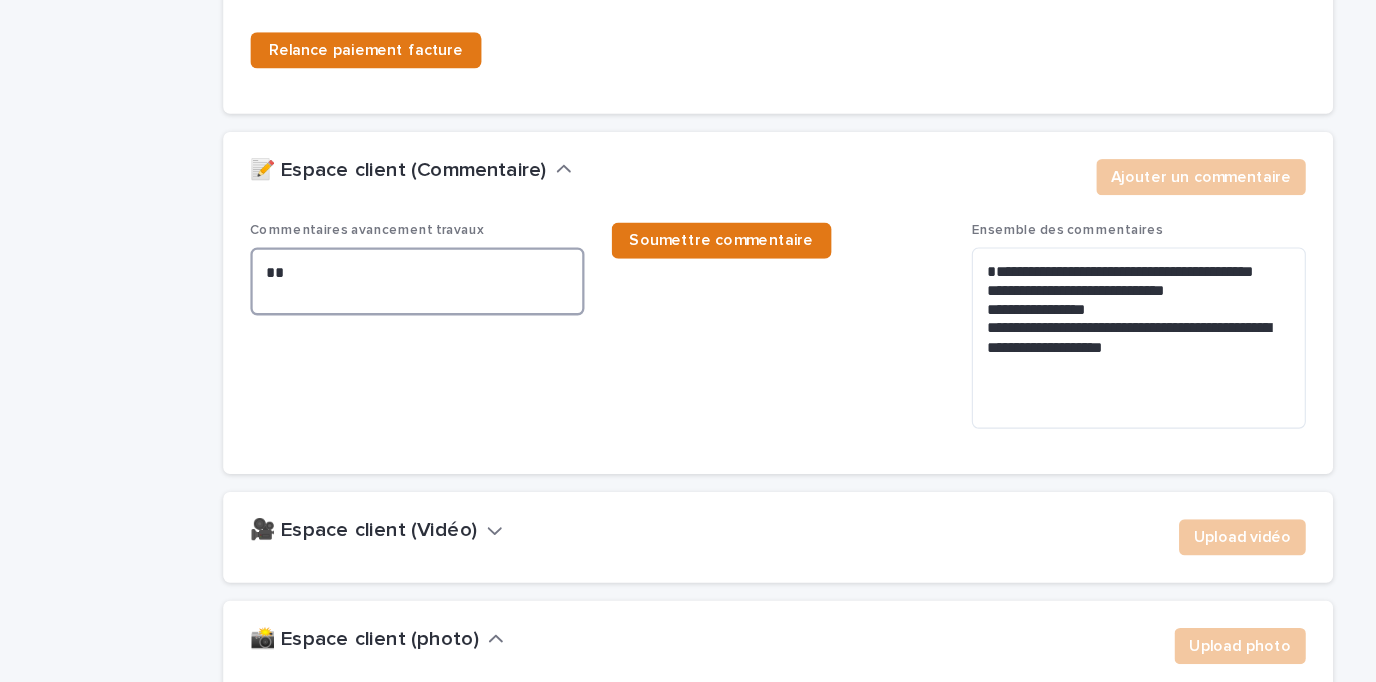 paste on "*
*
*
*
*
*
*
*
*
*
*
*
*
*
*
*
*
*
***
*
*
*
*
*
*
*
*
*
*
***
*
*
*
*
*
*
*
*****
***
*
*
*
*
***
*
*
*
*
*
*
*
*
***
*" 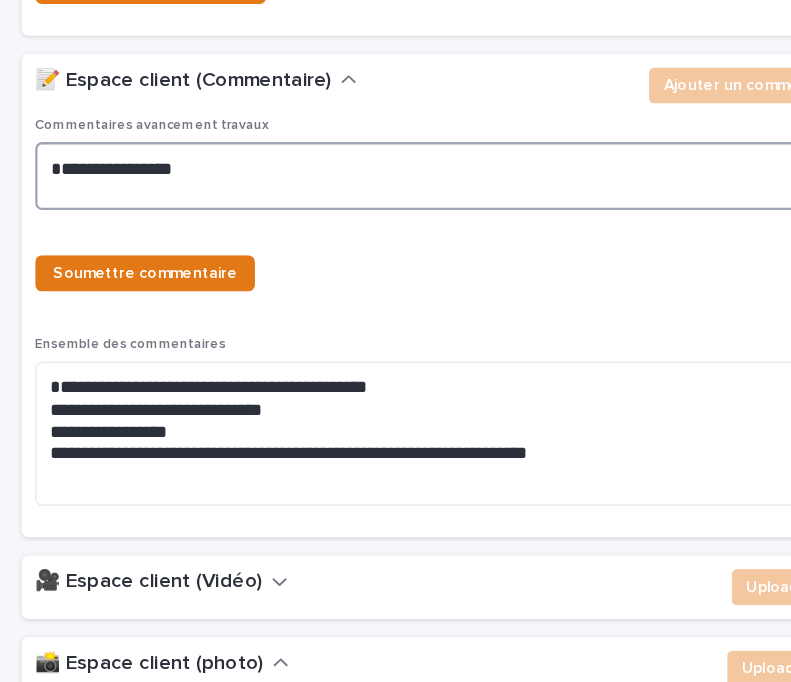 scroll, scrollTop: 4929, scrollLeft: 0, axis: vertical 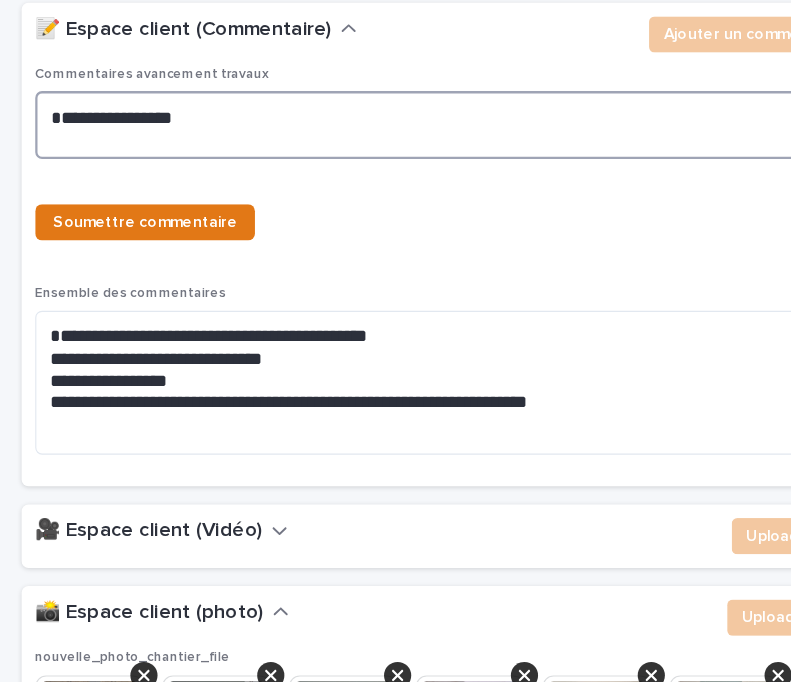 click on "**********" at bounding box center [395, 190] 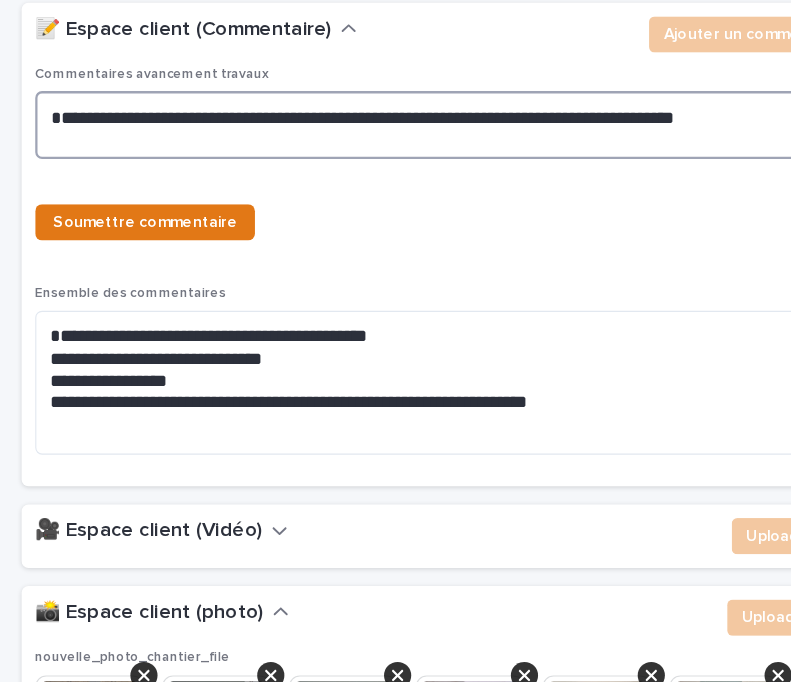 click on "**********" at bounding box center (395, 190) 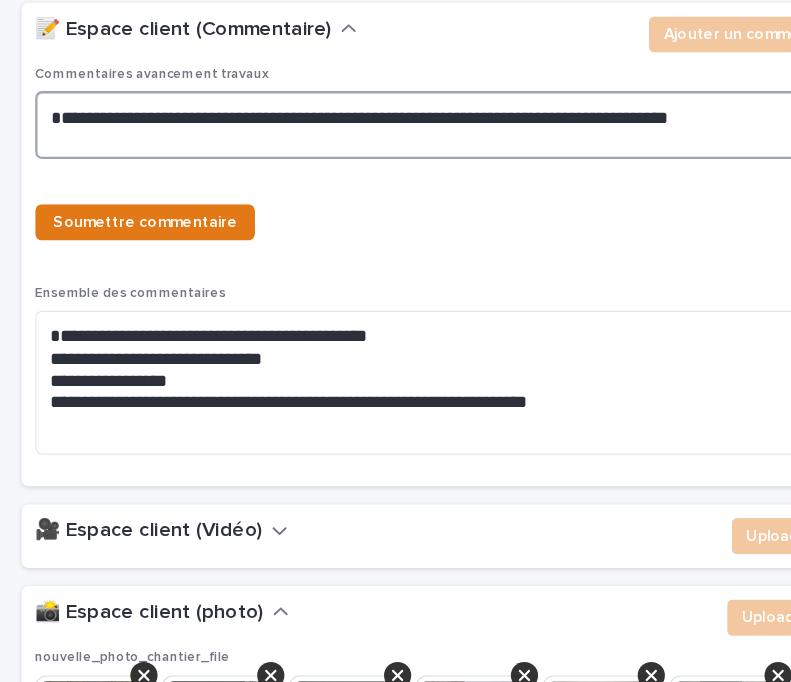 click on "**********" at bounding box center (395, 190) 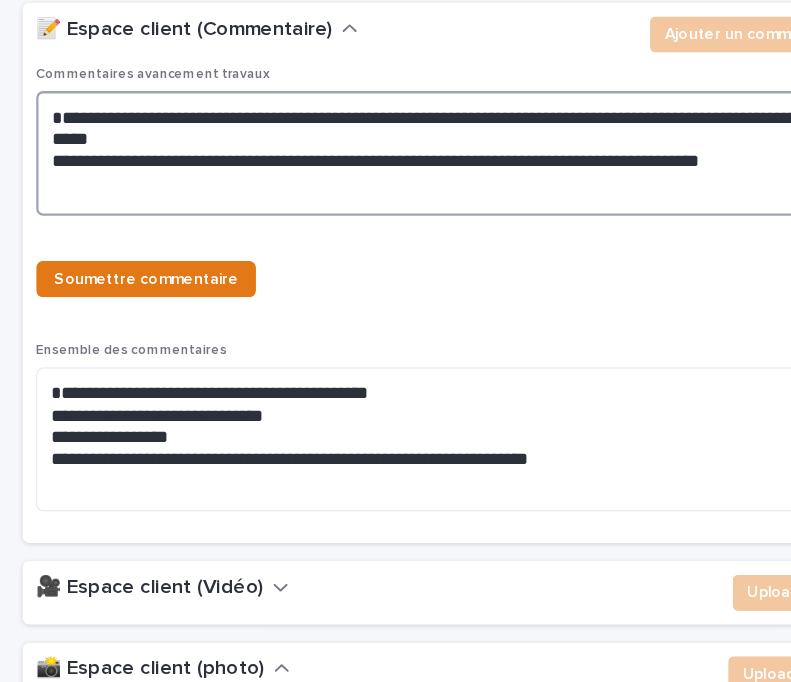 click on "**********" at bounding box center (395, 215) 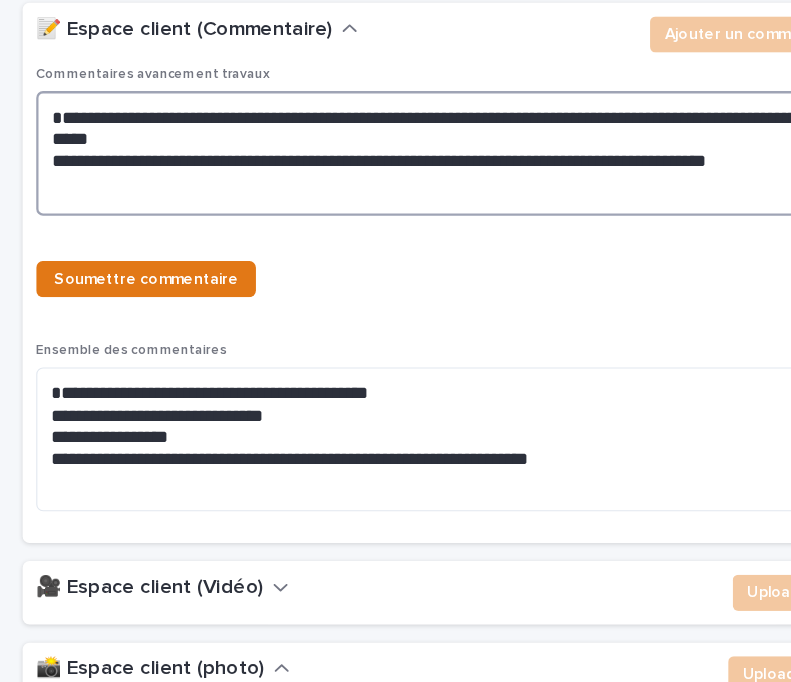click on "**********" at bounding box center [395, 215] 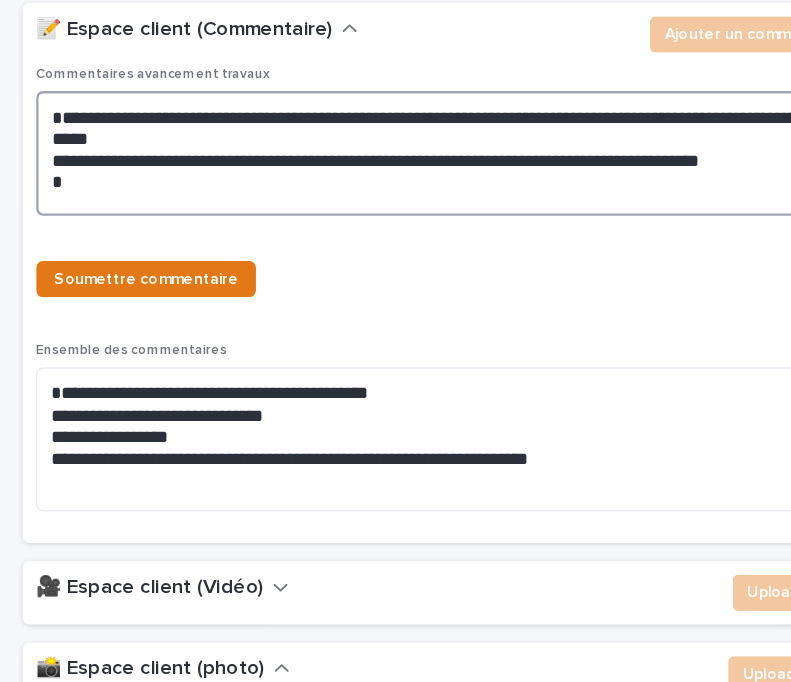 click on "**********" at bounding box center (395, 215) 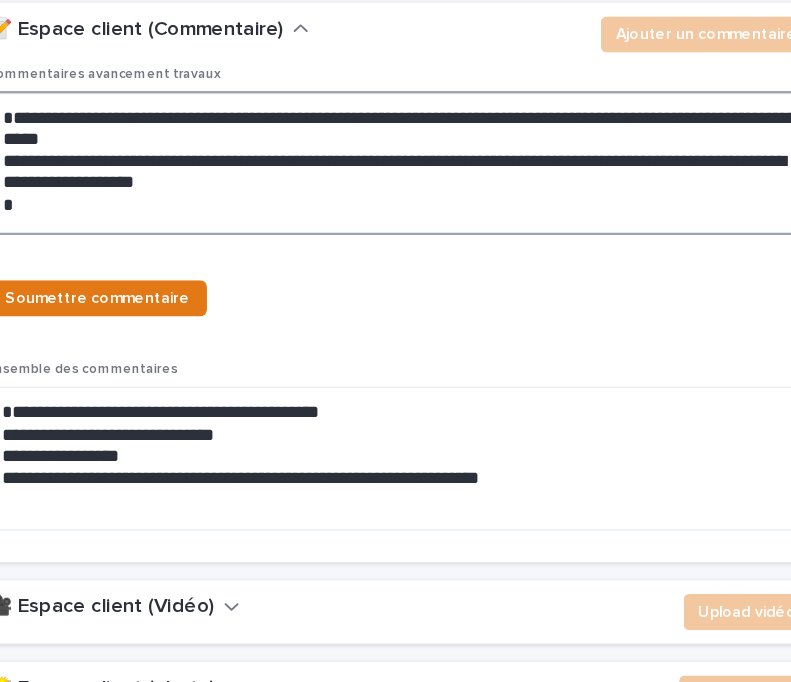 click on "**********" at bounding box center (395, 223) 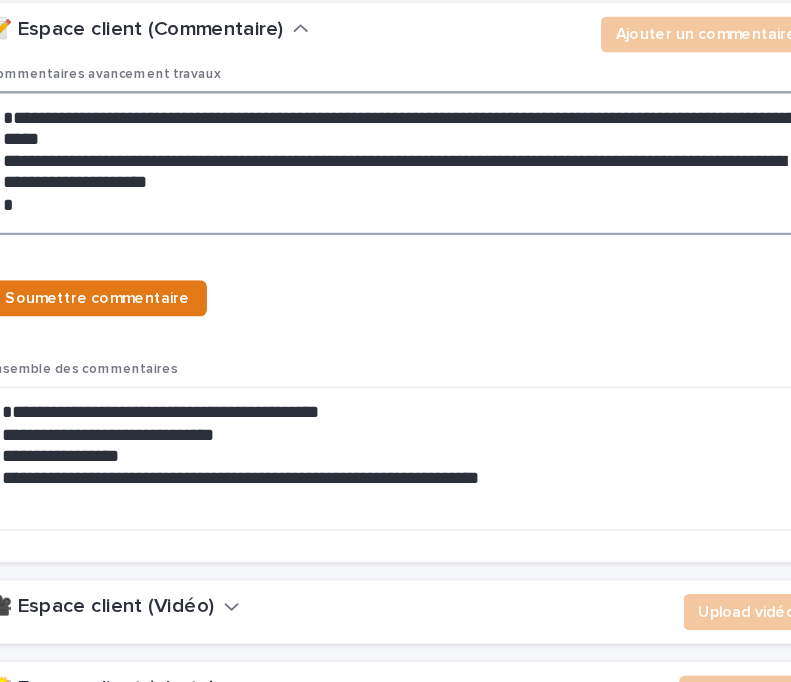 click on "**********" at bounding box center (395, 223) 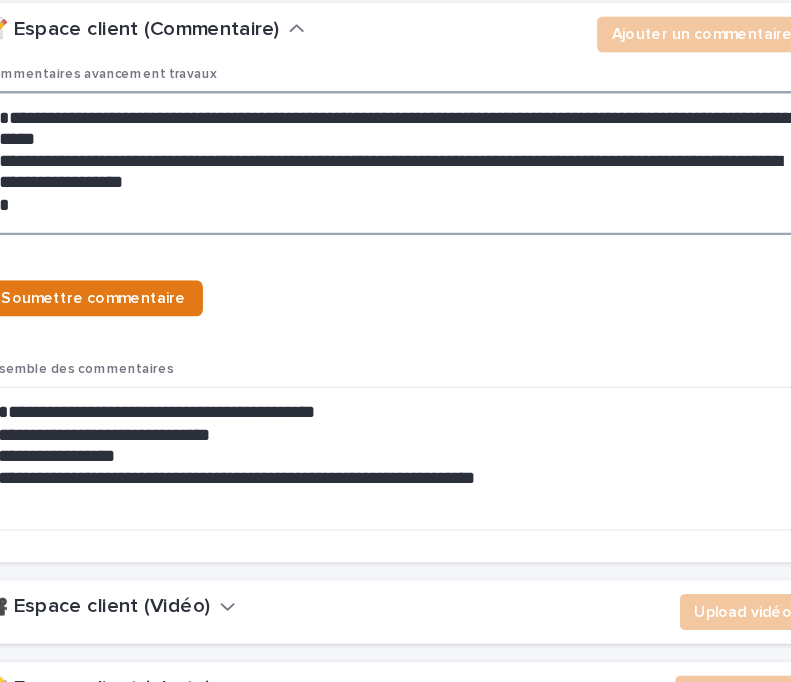 click on "**********" at bounding box center (395, 223) 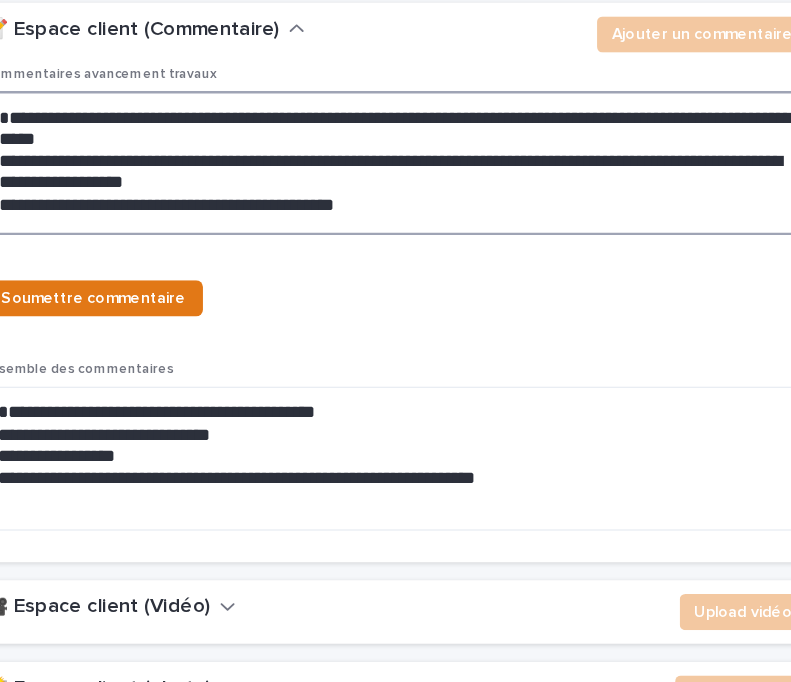 click on "**********" at bounding box center [395, 223] 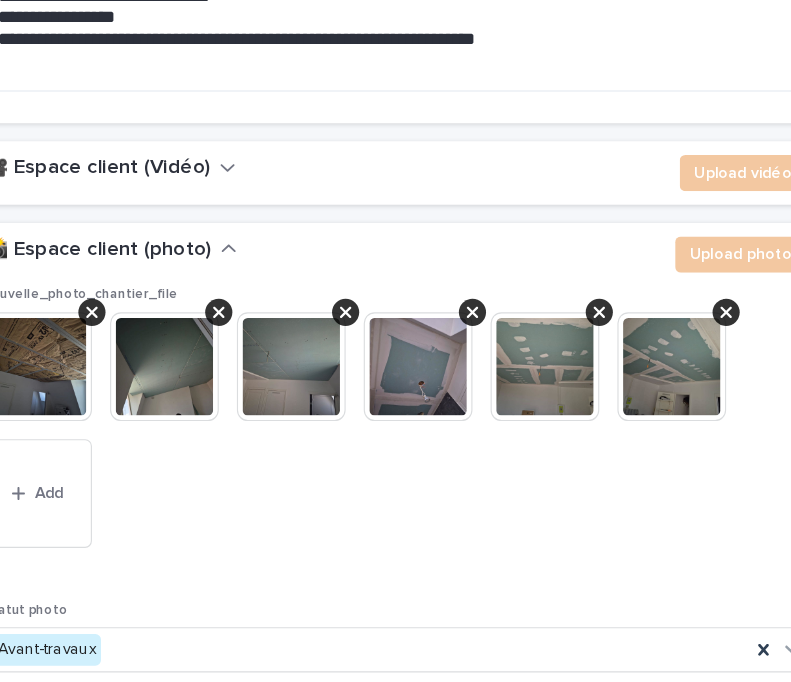 scroll, scrollTop: 5323, scrollLeft: 0, axis: vertical 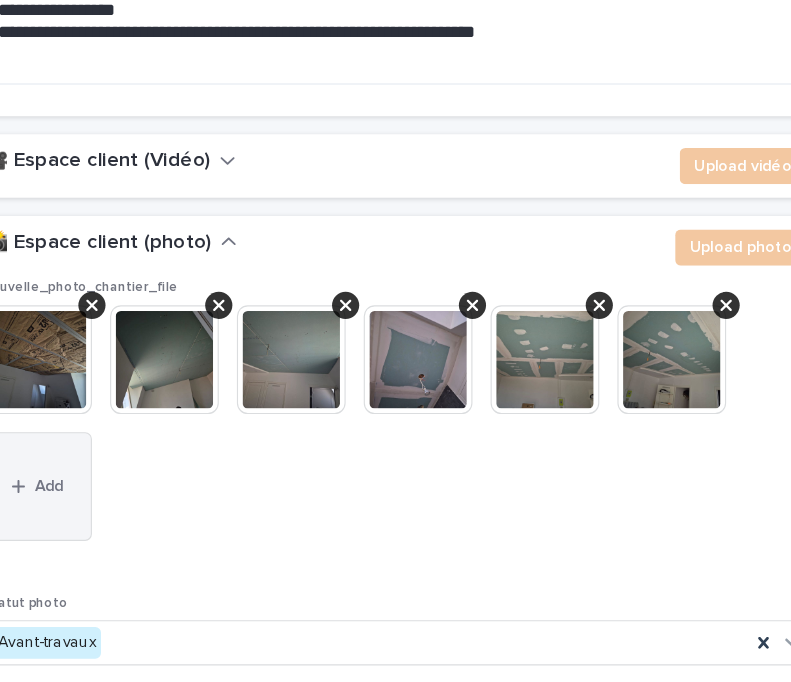 click on "Add" at bounding box center [80, 509] 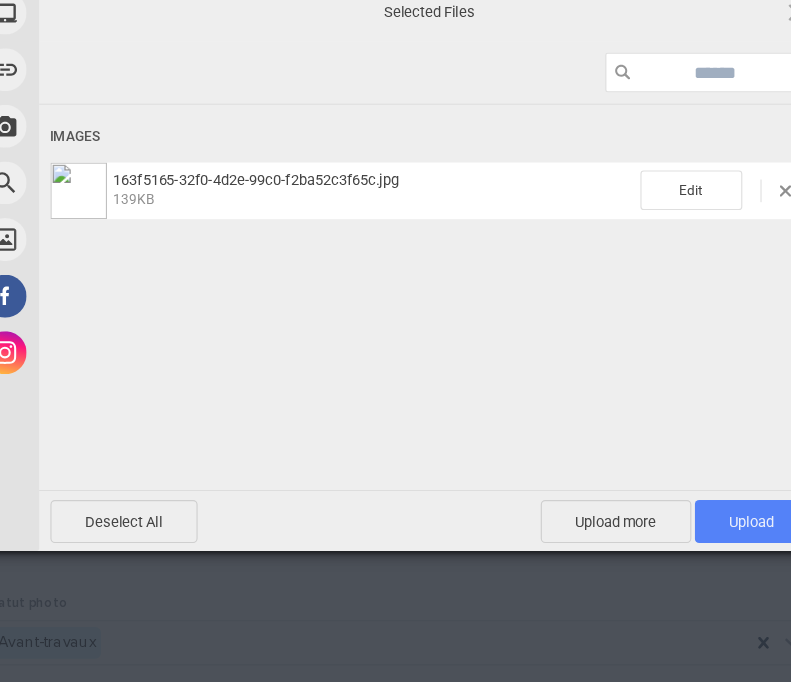 click on "Upload
1" at bounding box center (710, 540) 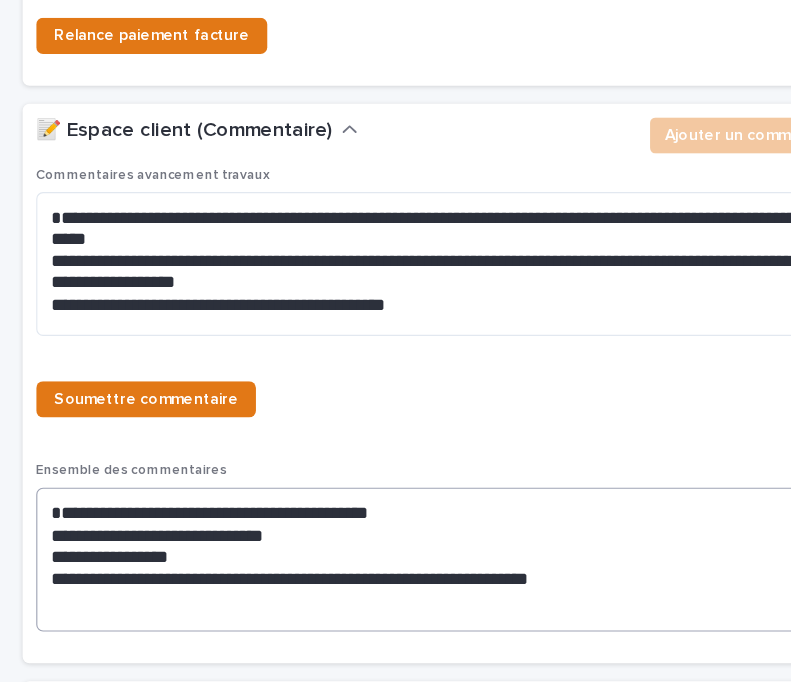 scroll, scrollTop: 4828, scrollLeft: 0, axis: vertical 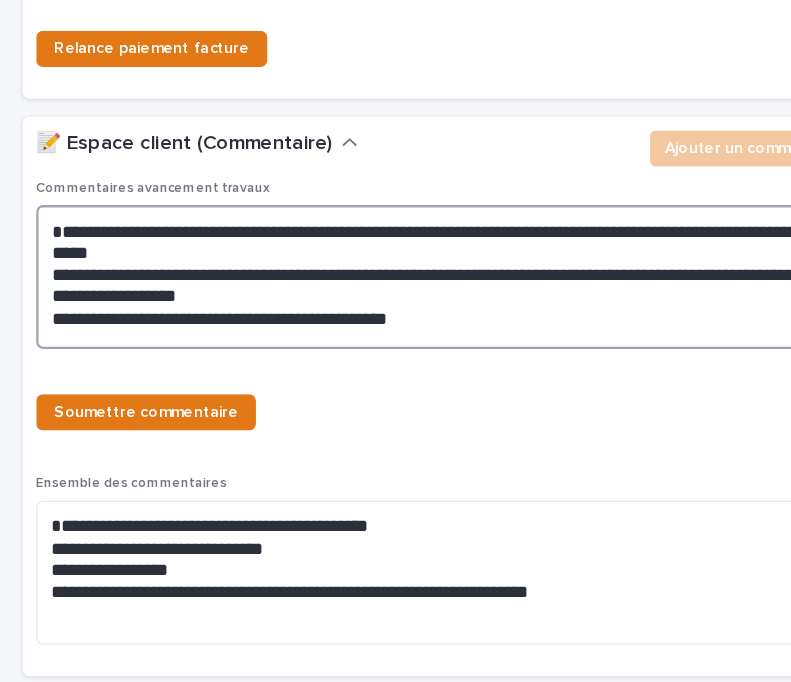 click on "**********" at bounding box center [395, 324] 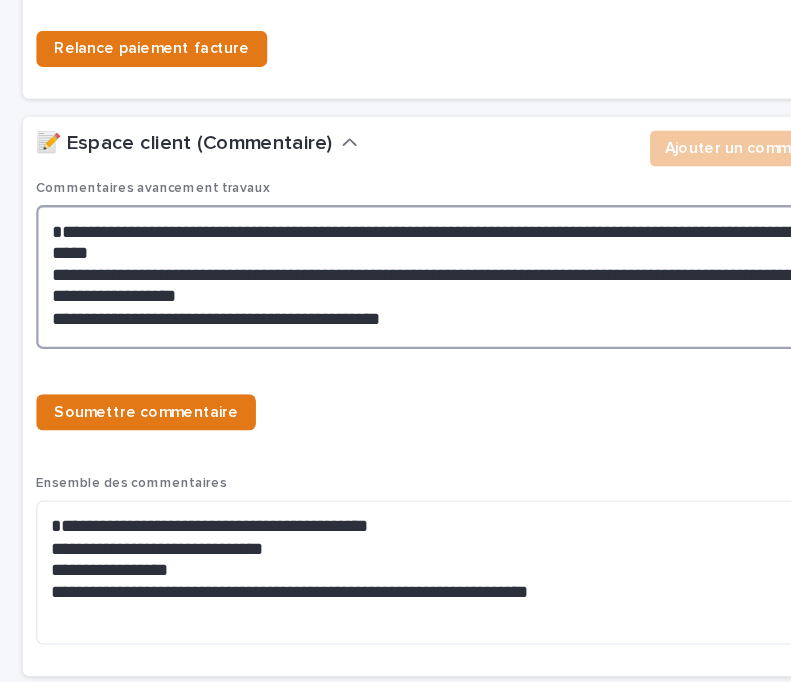 click on "**********" at bounding box center [395, 324] 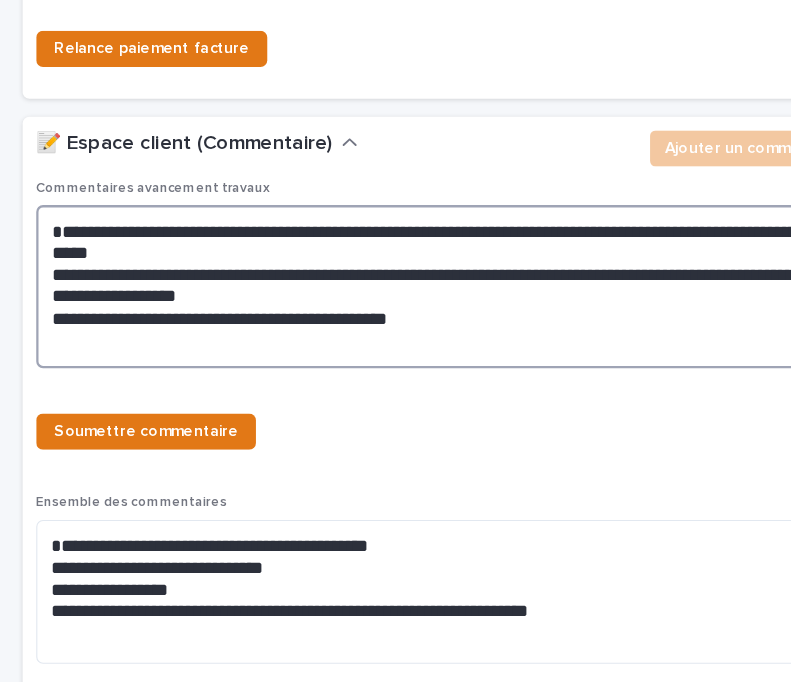 click on "**********" at bounding box center (395, 333) 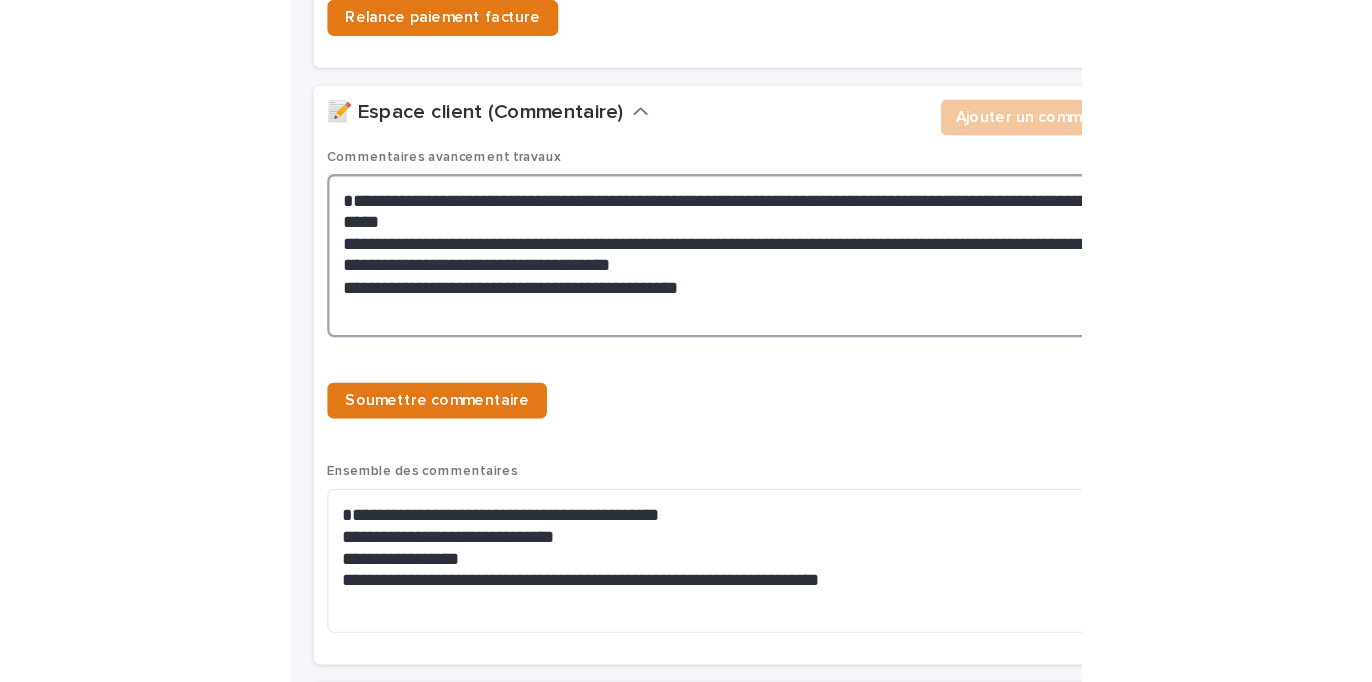 scroll, scrollTop: 4865, scrollLeft: 0, axis: vertical 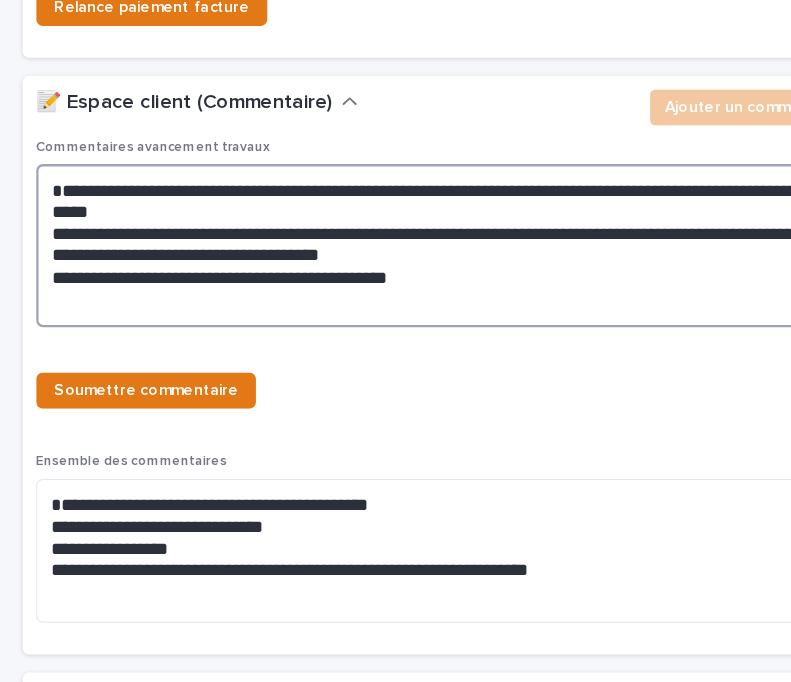 type on "**********" 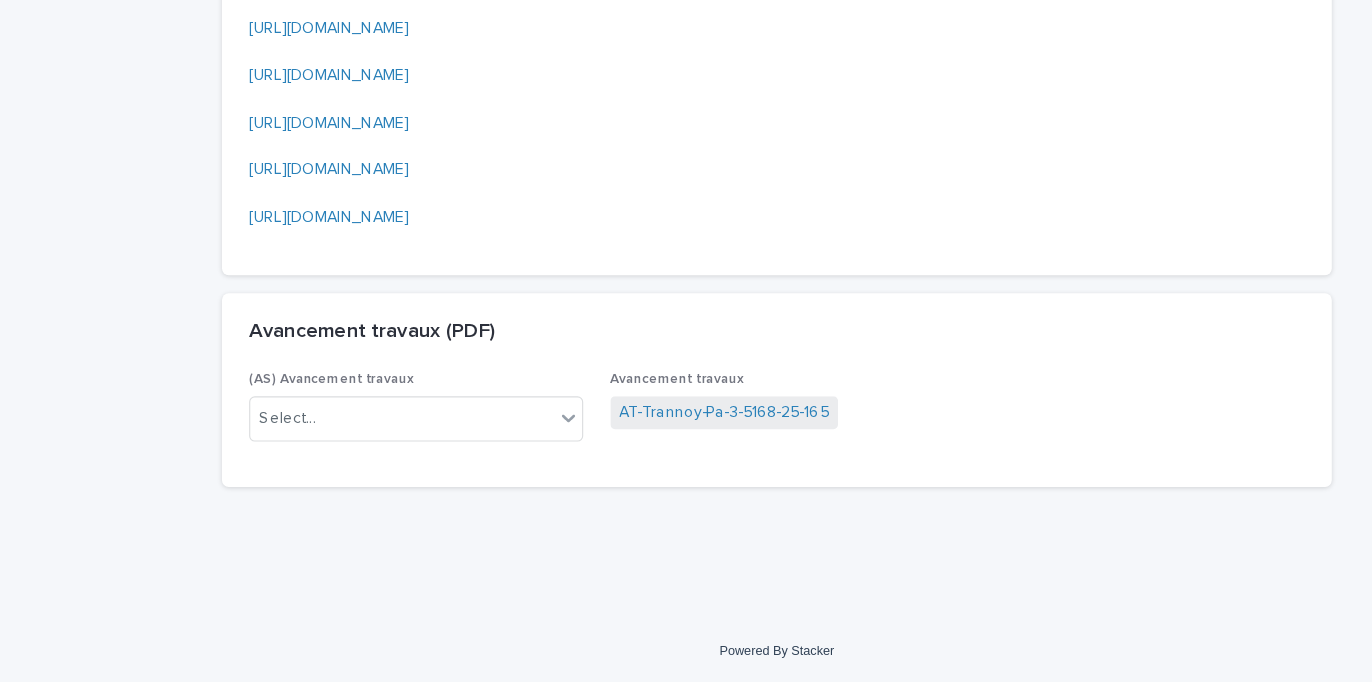 scroll, scrollTop: 4520, scrollLeft: 0, axis: vertical 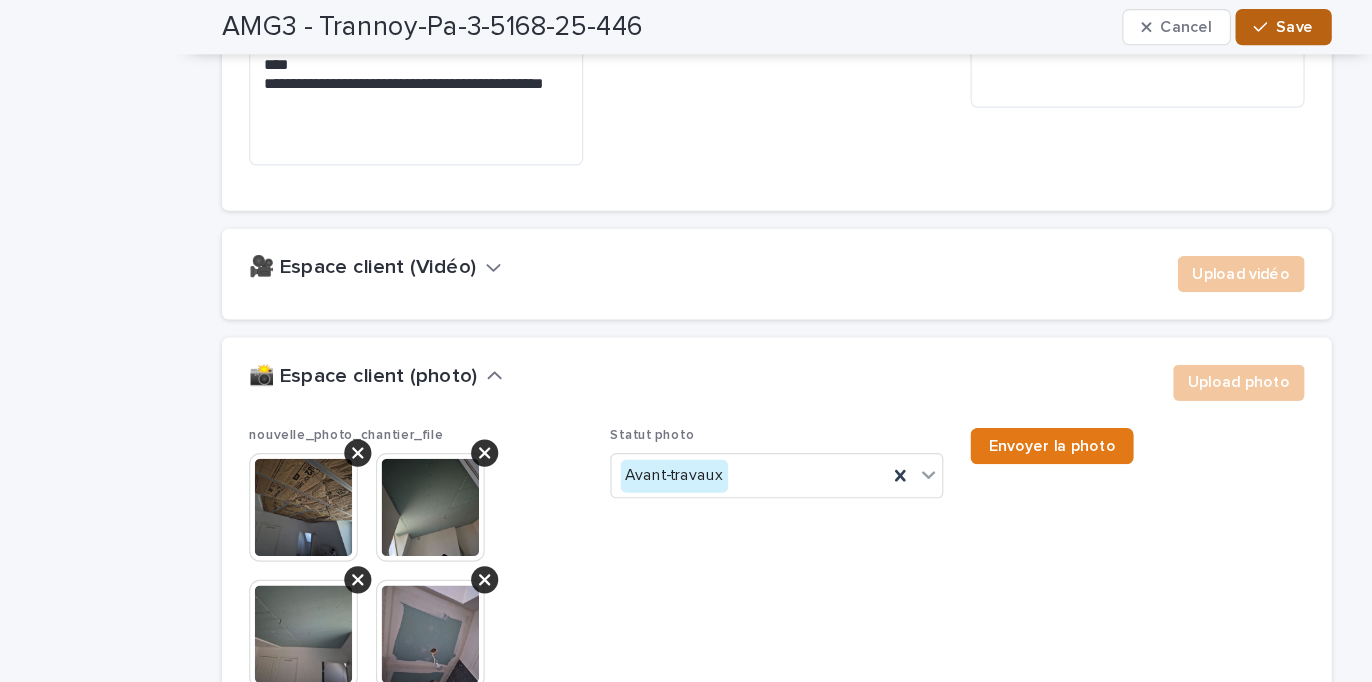 click on "Save" at bounding box center [1133, 24] 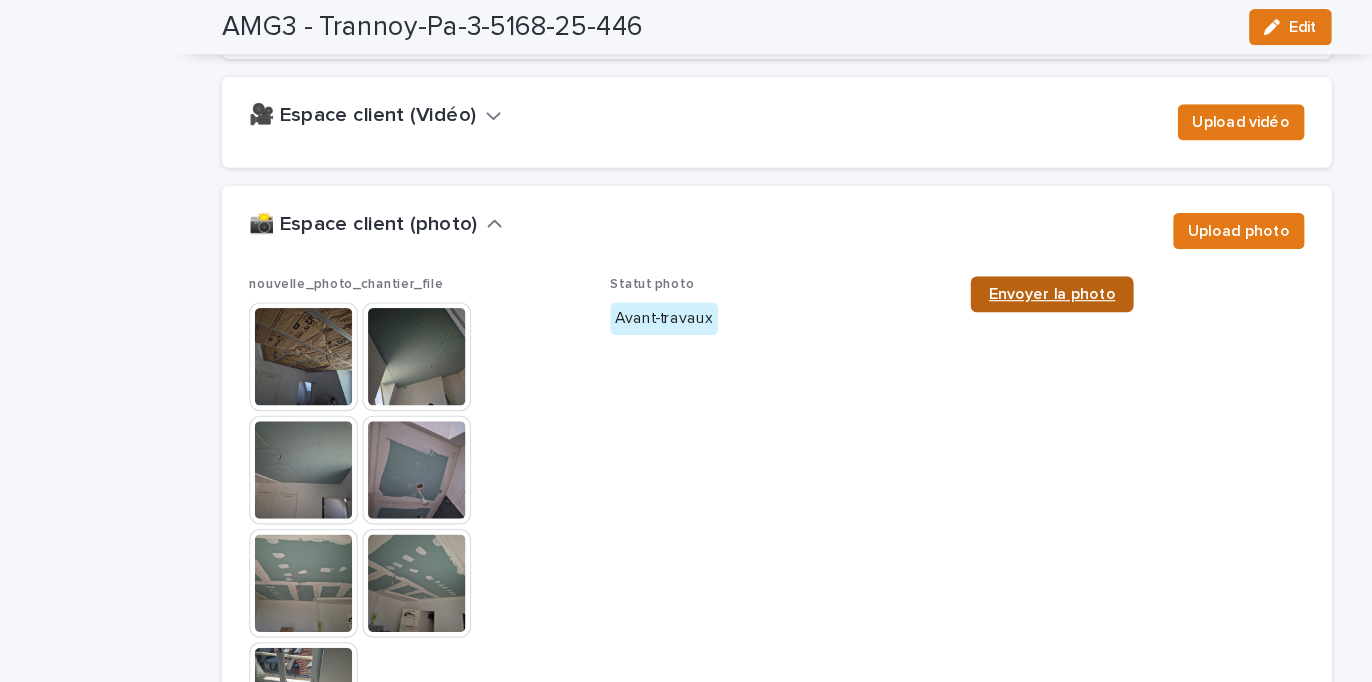 click on "Envoyer la photo" at bounding box center [929, 260] 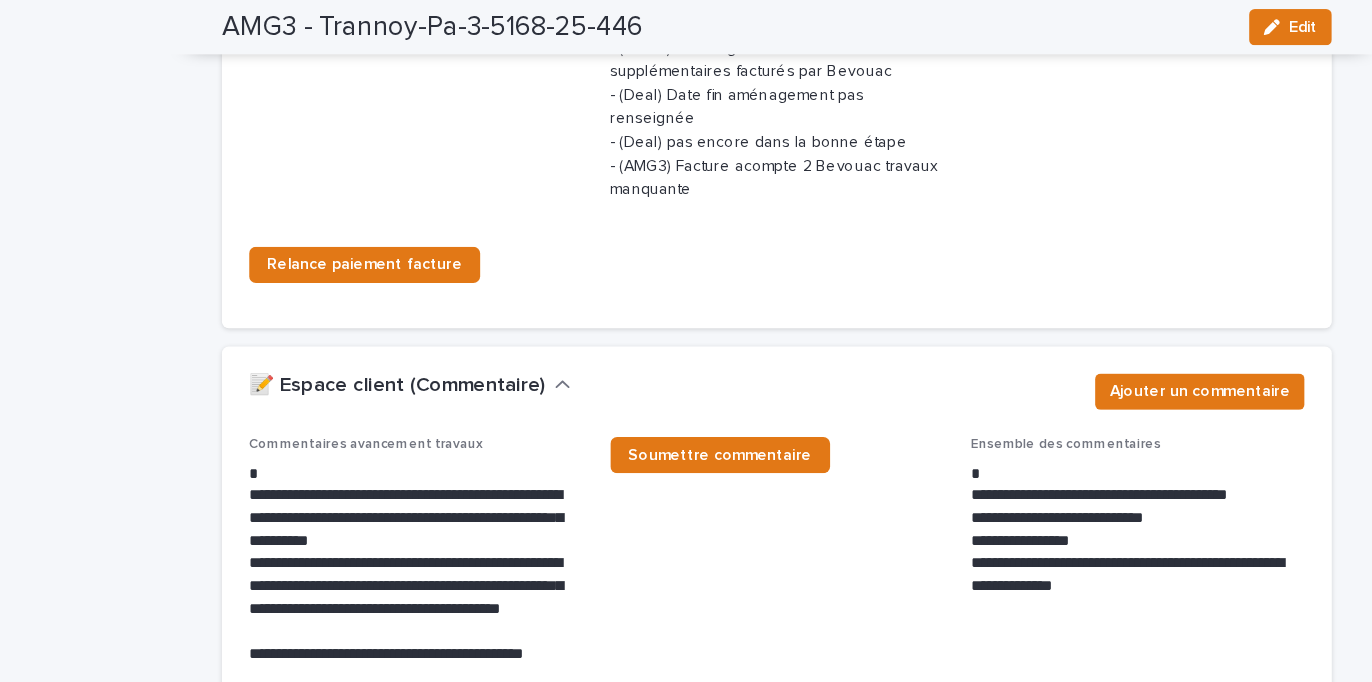 scroll, scrollTop: 2811, scrollLeft: 0, axis: vertical 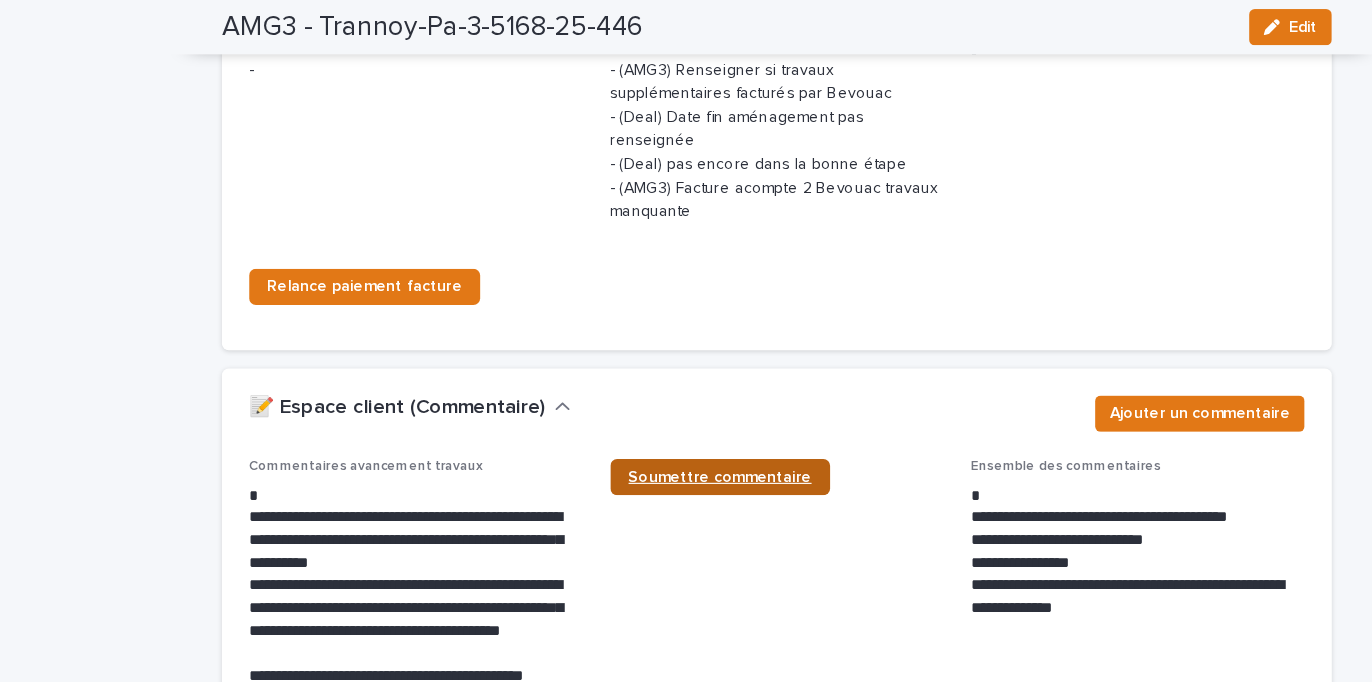 click on "Soumettre commentaire" at bounding box center [636, 421] 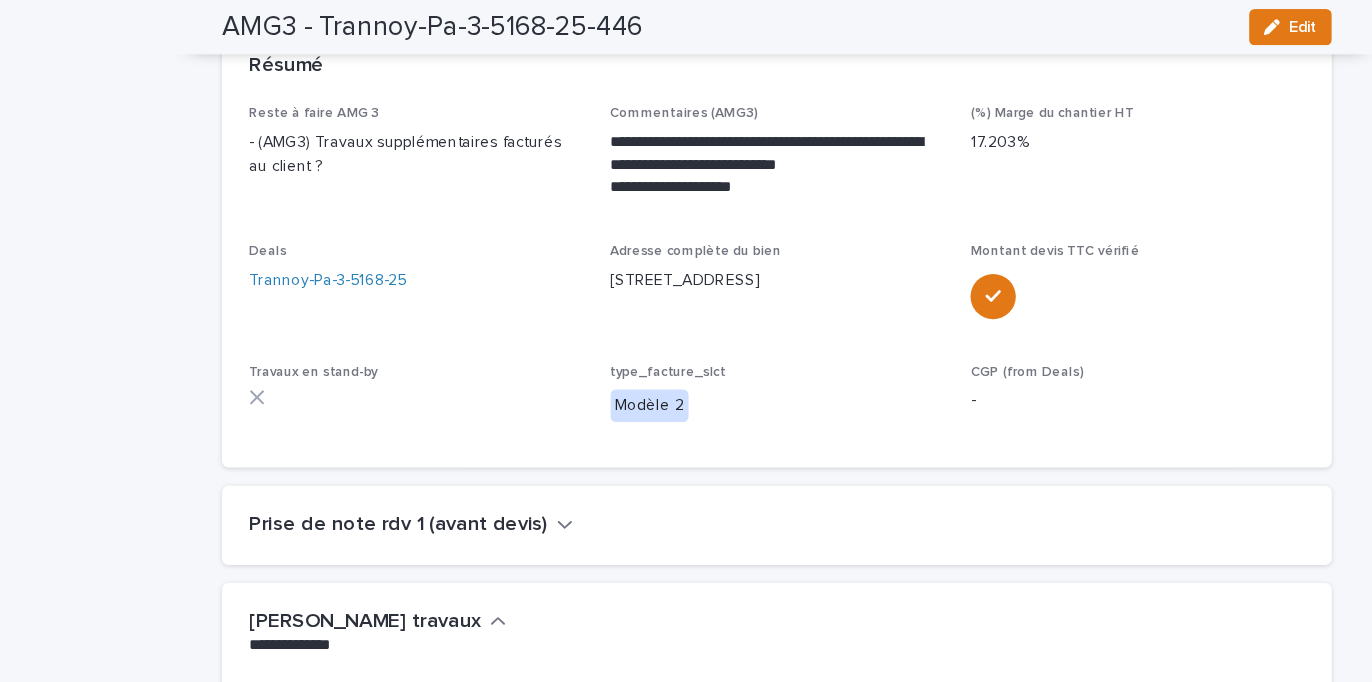 scroll, scrollTop: 0, scrollLeft: 0, axis: both 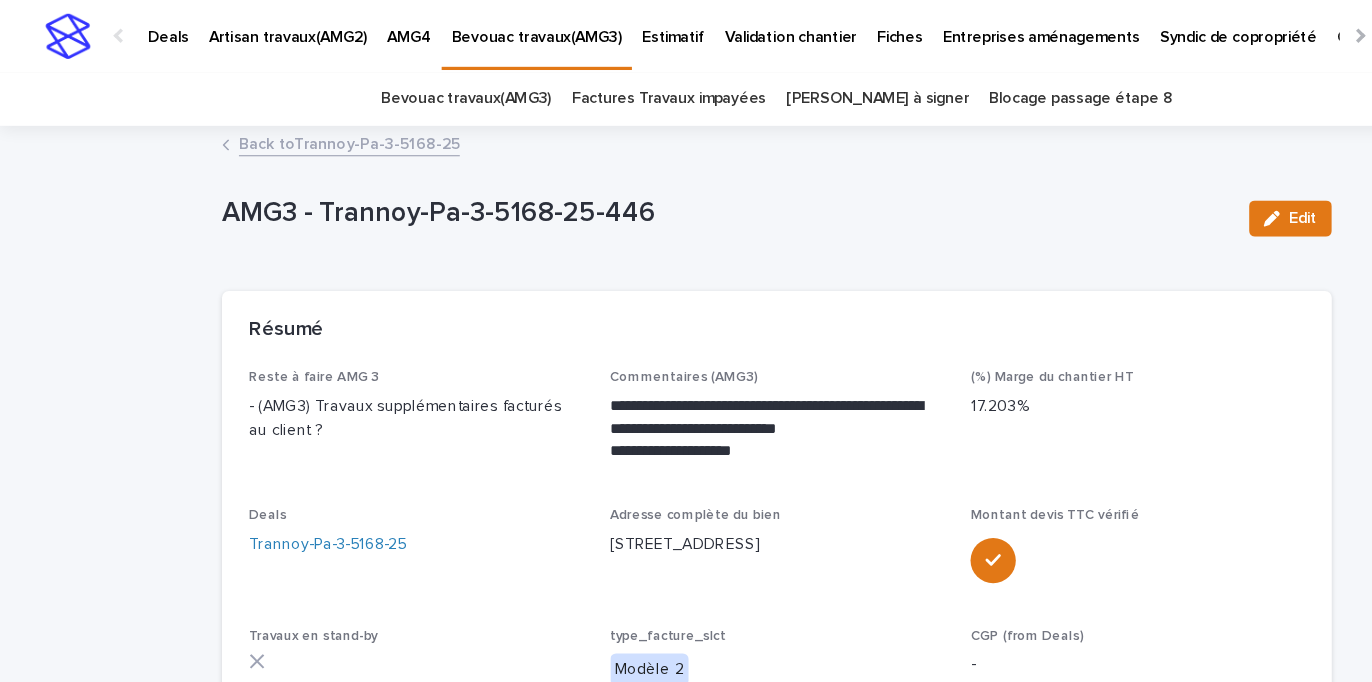 click on "Back to  Trannoy-Pa-3-5168-25" at bounding box center (308, 126) 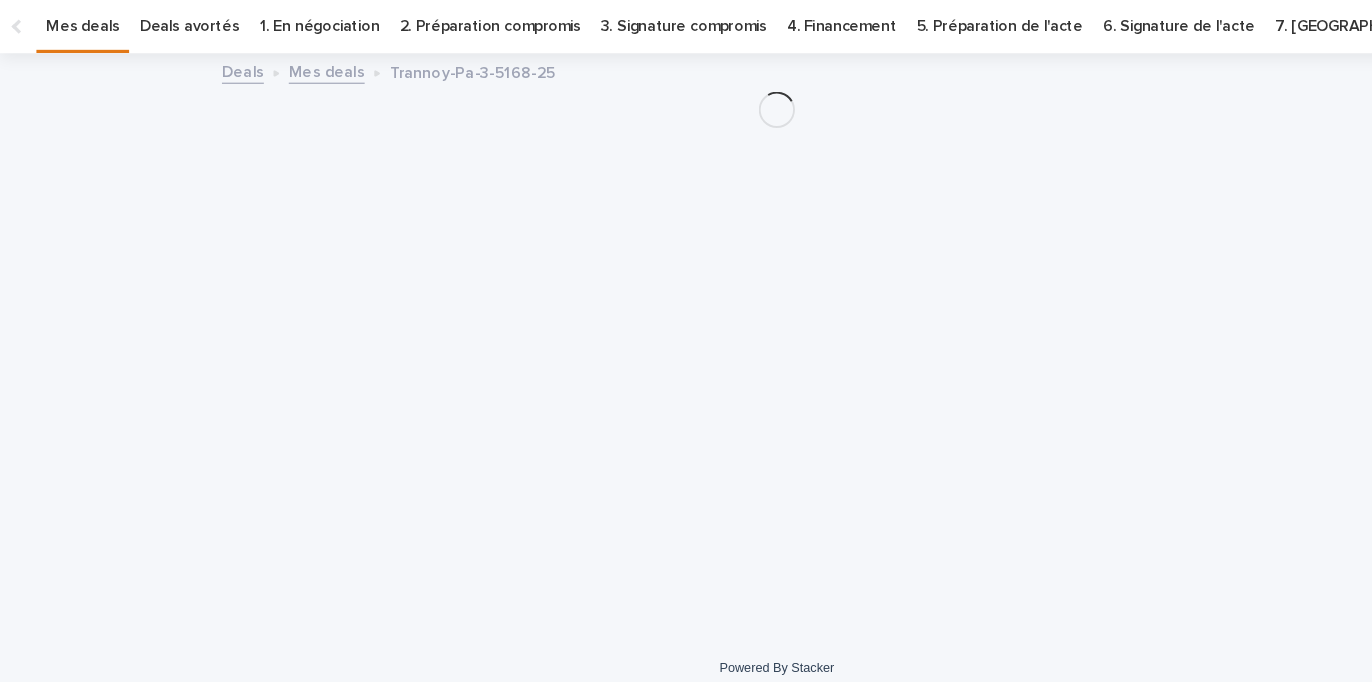 click on "Mes deals" at bounding box center (288, 126) 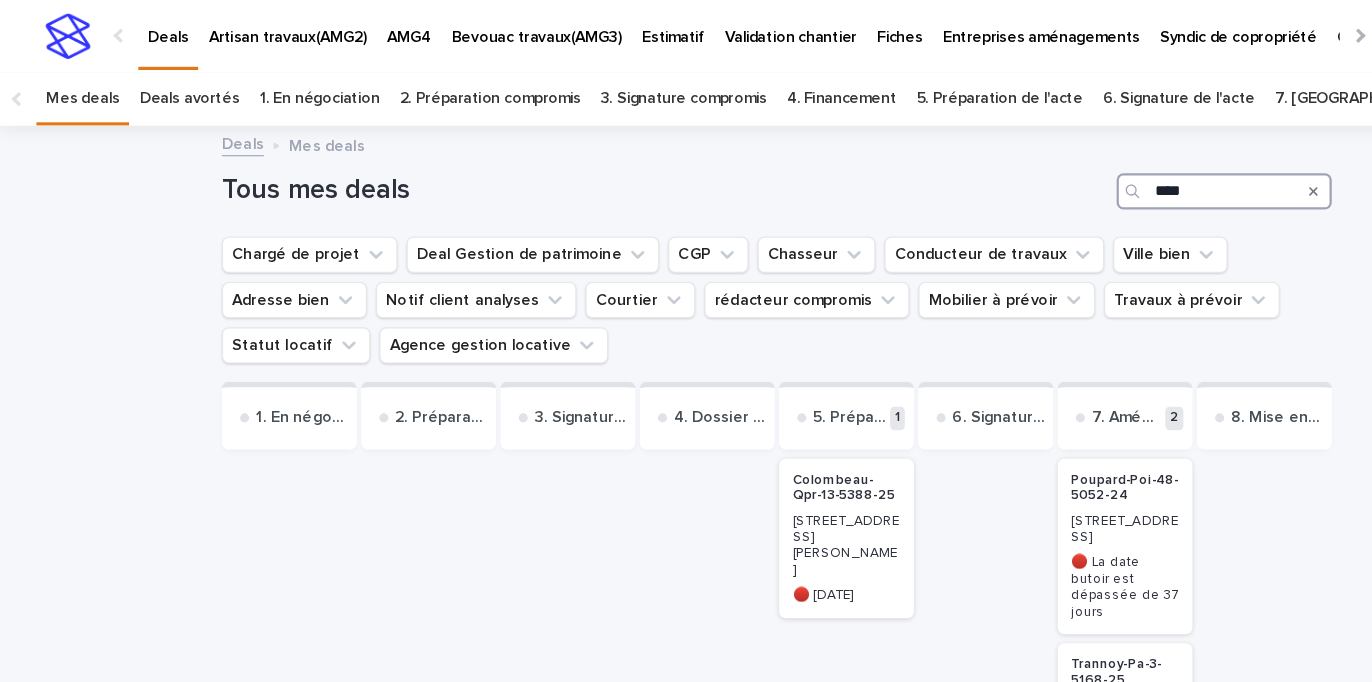click on "****" at bounding box center (1081, 169) 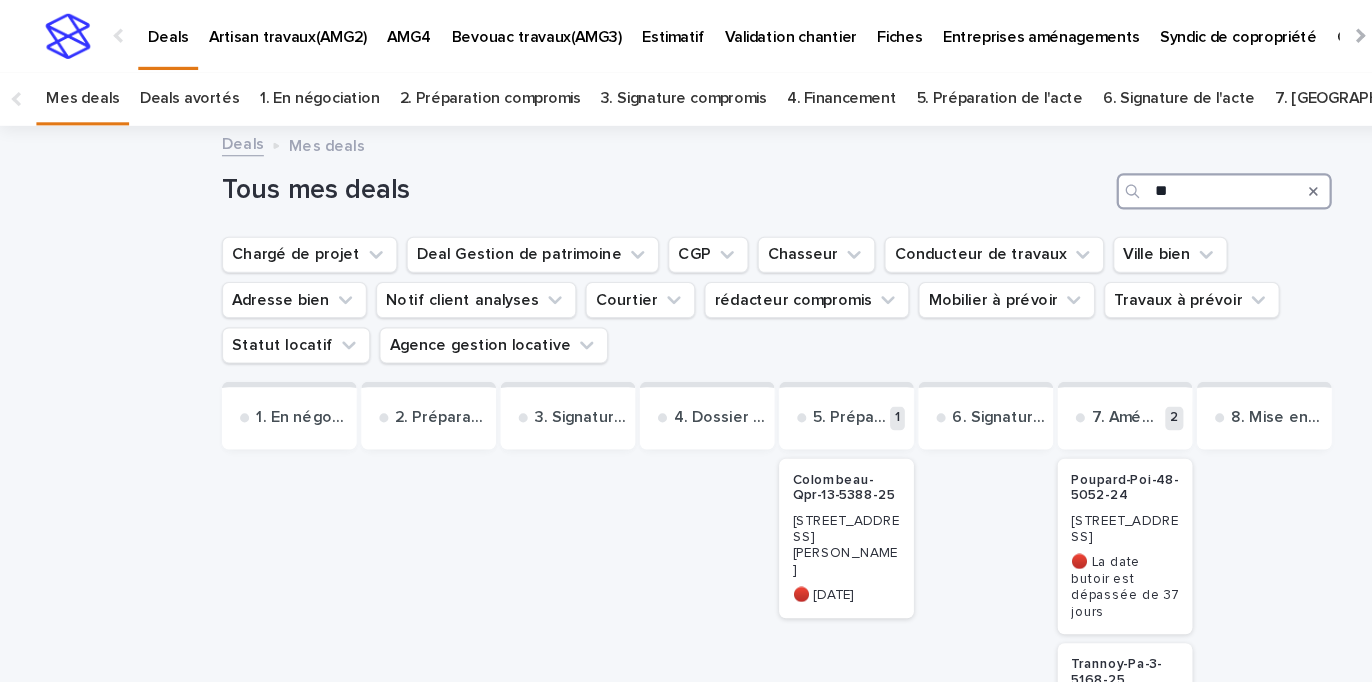 type on "*" 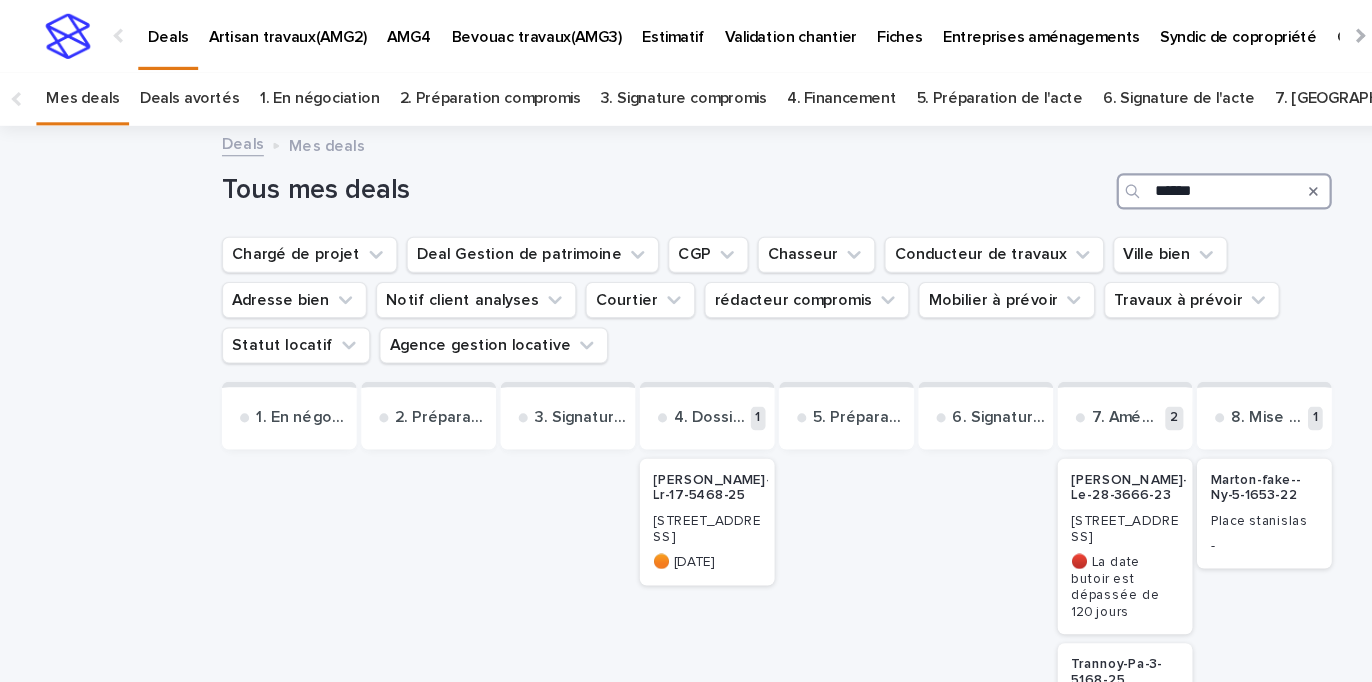 type on "******" 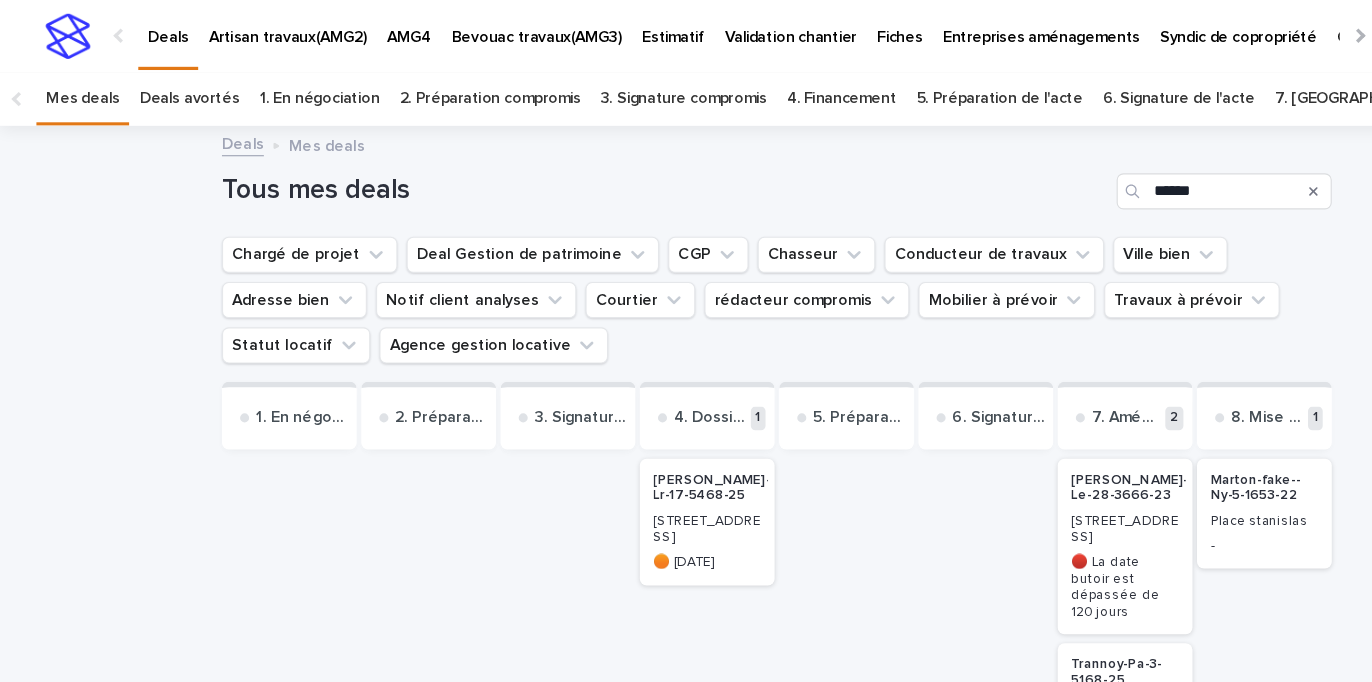 click on "[PERSON_NAME]-Le-28-3666-23" at bounding box center (997, 431) 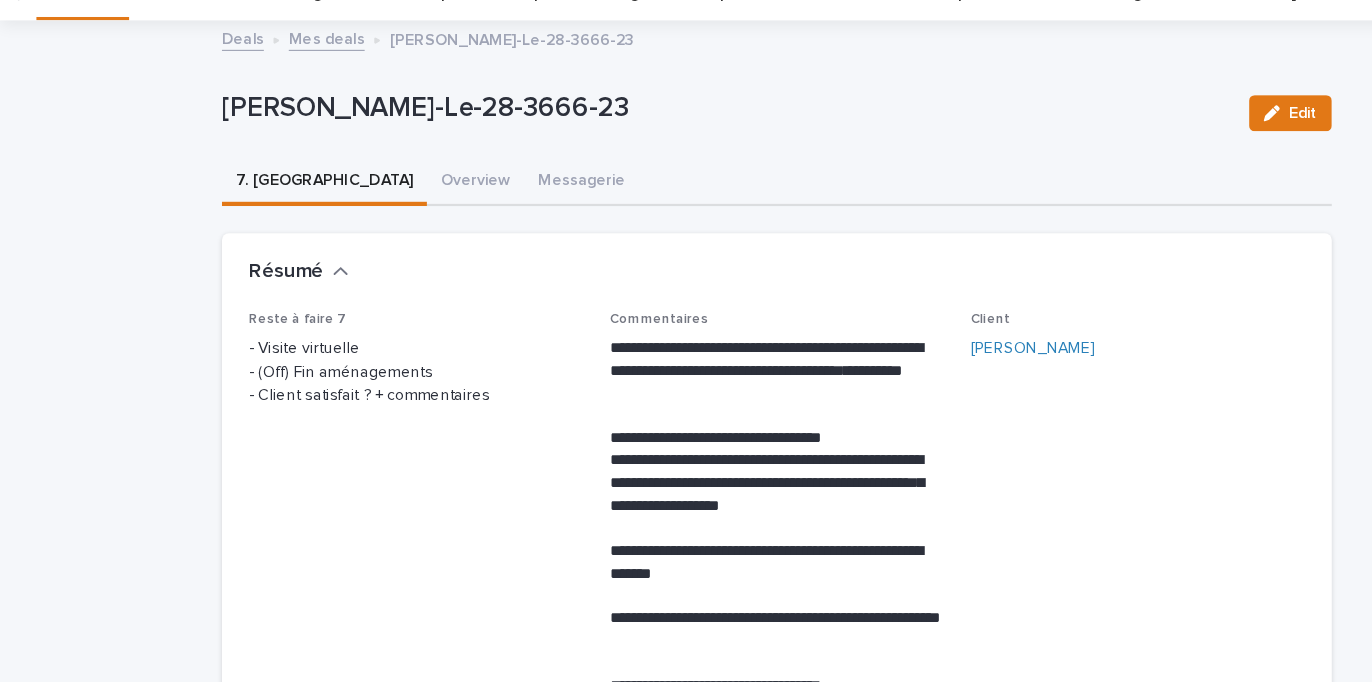 scroll, scrollTop: 54, scrollLeft: 0, axis: vertical 